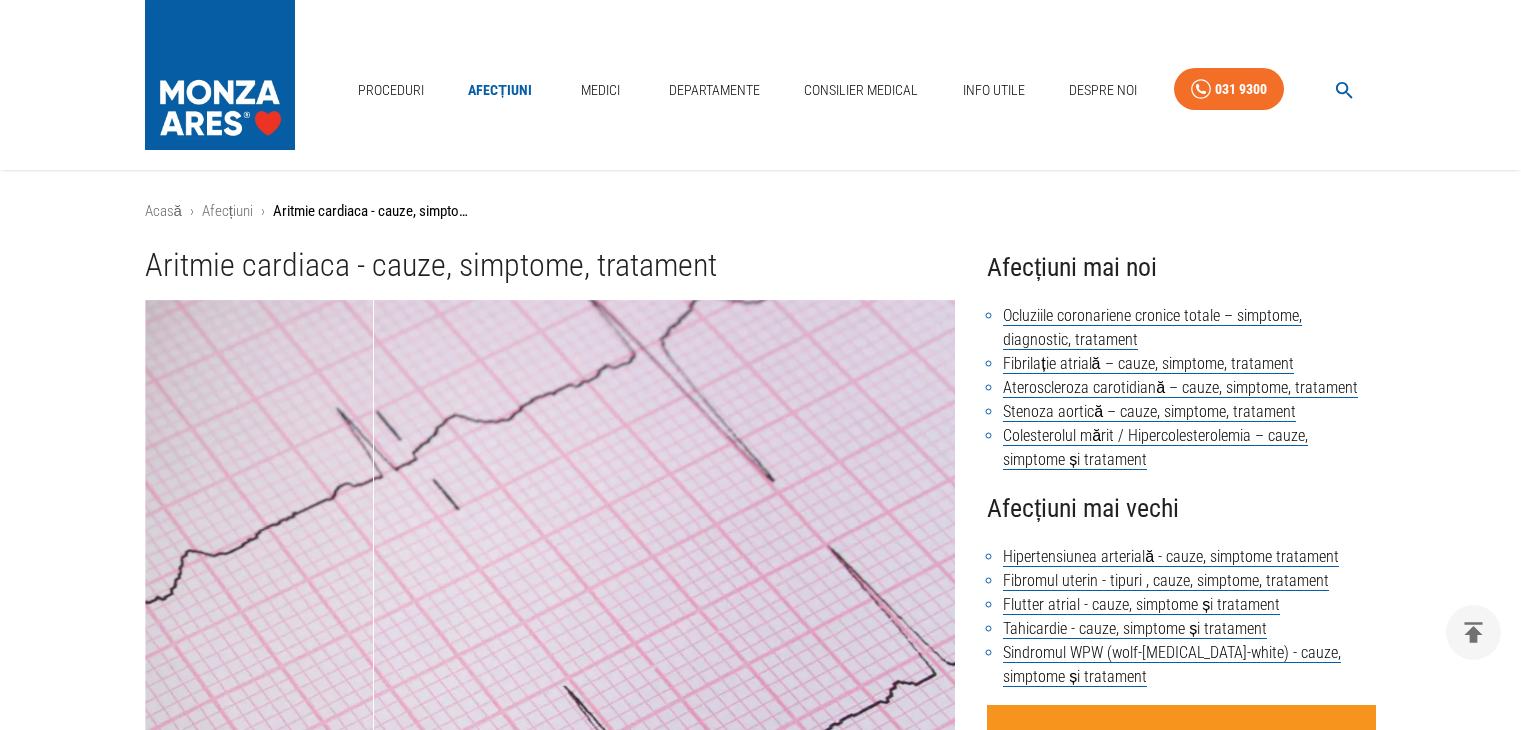 scroll, scrollTop: 4200, scrollLeft: 0, axis: vertical 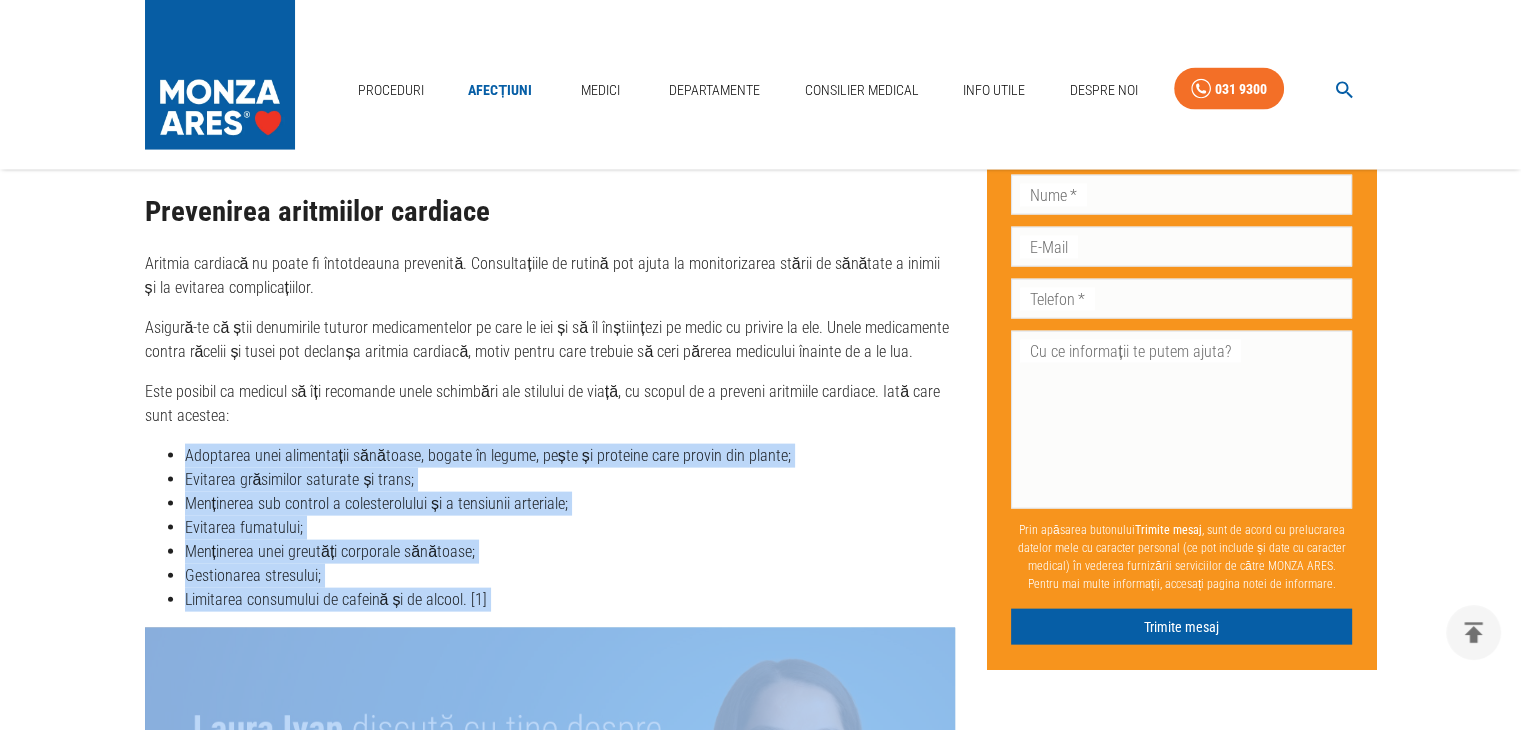 click on "Articol medical scris de către  Echipa MONZA ARES ,  Cardiologie clinică la MONZA ARES Bucuresti Publicat: [DATE]  Ultima actualizare: [DATE]  Distribuie: Cuprins Ce înseamnă aritmie cardiacă? Tipuri de aritmii cardiace Tulburări de ritm  Tulburări de conducere Cauzele aritmiei cardiace Simptomele aritmiei cardiace Diagnosticarea aritmiei cardiace Tratamentul aritmiei cardiace Prevenirea aritmiilor cardiace Întrebări frecvente Cum recunoști fibrilația atrială? Cum recunoști tahicardia? Cum recunoști sincopa? Cum recunoști extrasistola (aritmia extrasistolică)? Cum recunoști flutterul atrial? Ce înseamnă aritmie cardiacă? Aritmia cardiacă mai este cunoscută și ca aritmie sinusală. Aceasta se poate simți ca și cum inima îți tresare, bate mai rapid (ceea ce, în termeni medicali este cunoscut drept „tahicardie”), „flutură” sau bate prea lent, caz în care este vorba despre  bradicardie Tipuri de aritmii cardiace Tulburări de ritm  Plăgi ale inimii; ;" at bounding box center (550, -597) 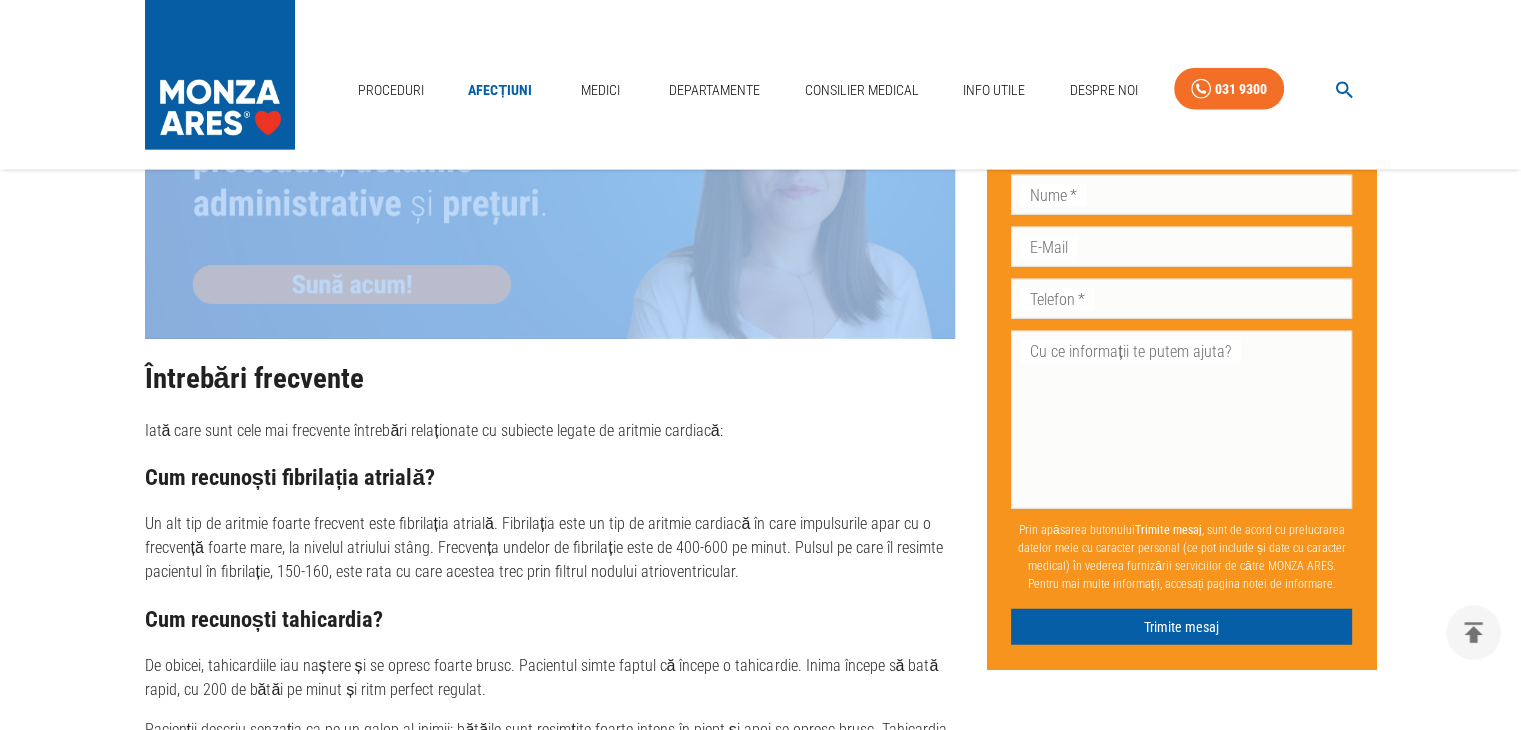 scroll, scrollTop: 4900, scrollLeft: 0, axis: vertical 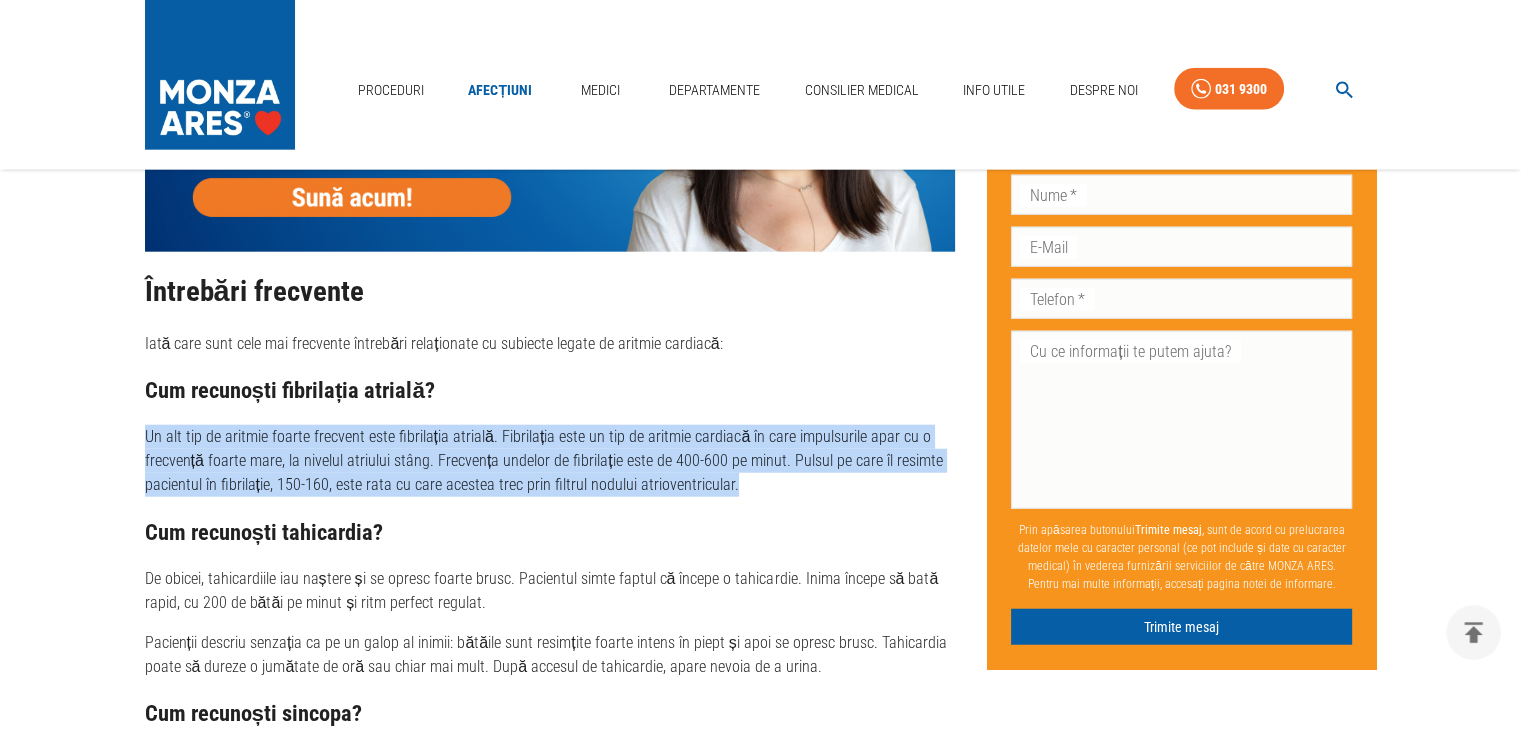 drag, startPoint x: 147, startPoint y: 413, endPoint x: 773, endPoint y: 467, distance: 628.32477 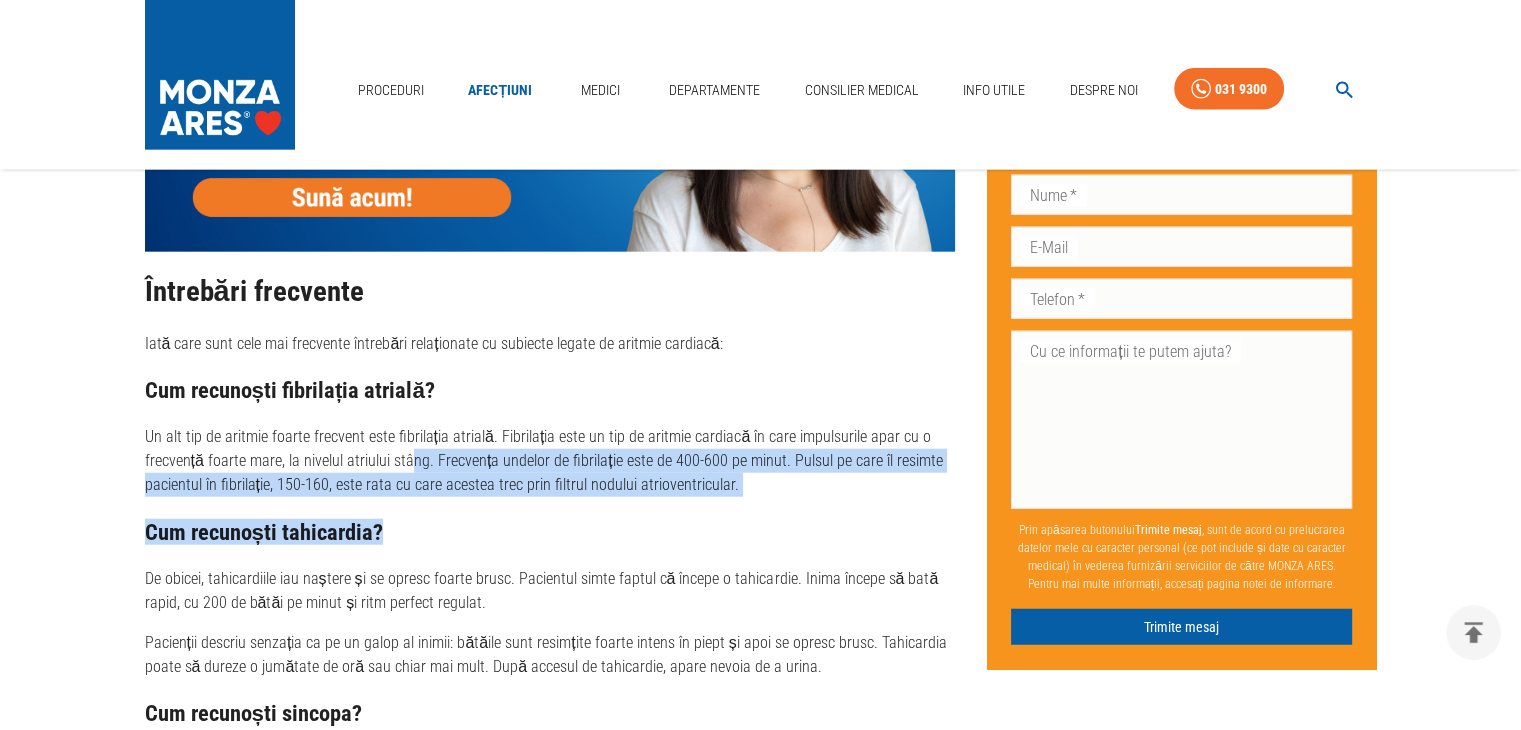 drag, startPoint x: 716, startPoint y: 475, endPoint x: 408, endPoint y: 431, distance: 311.12698 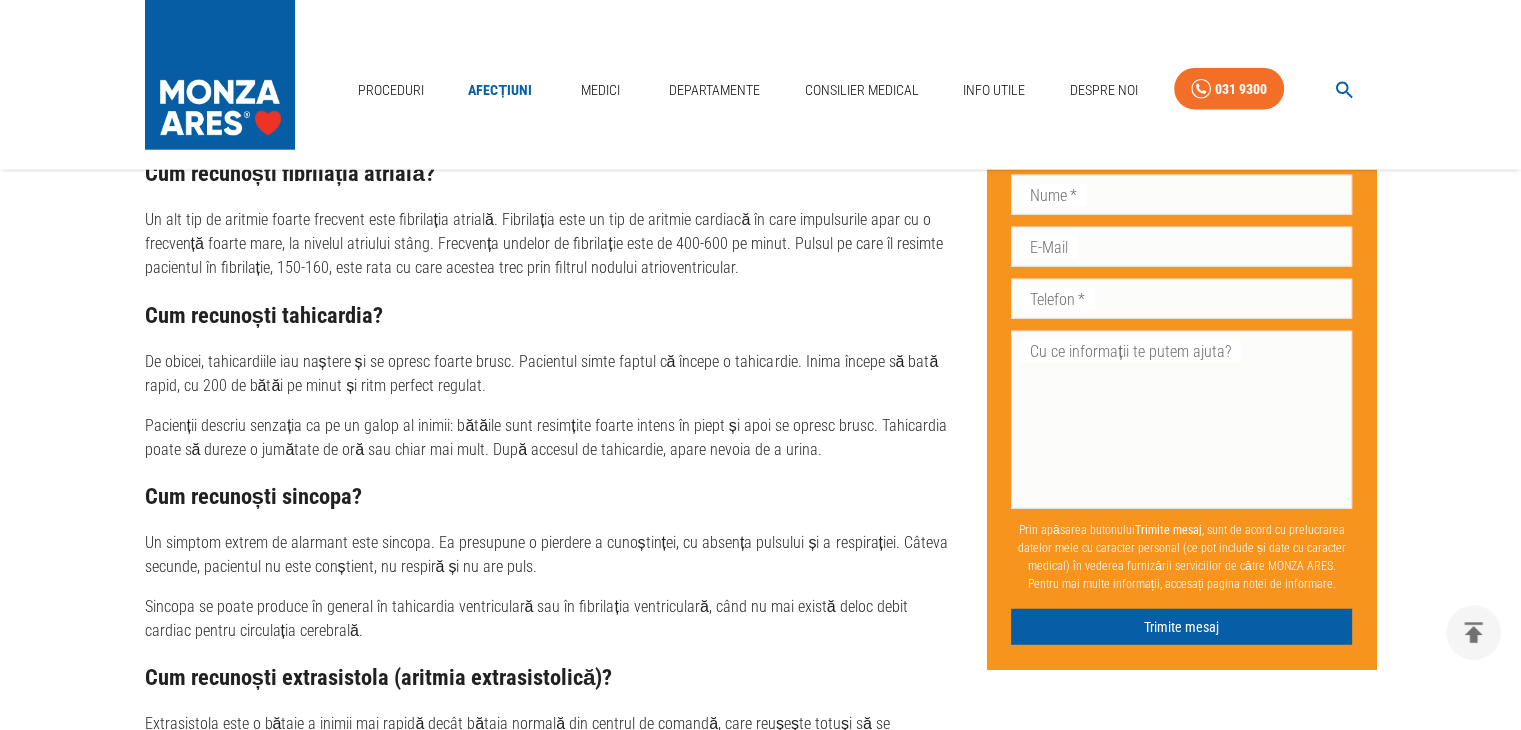scroll, scrollTop: 5300, scrollLeft: 0, axis: vertical 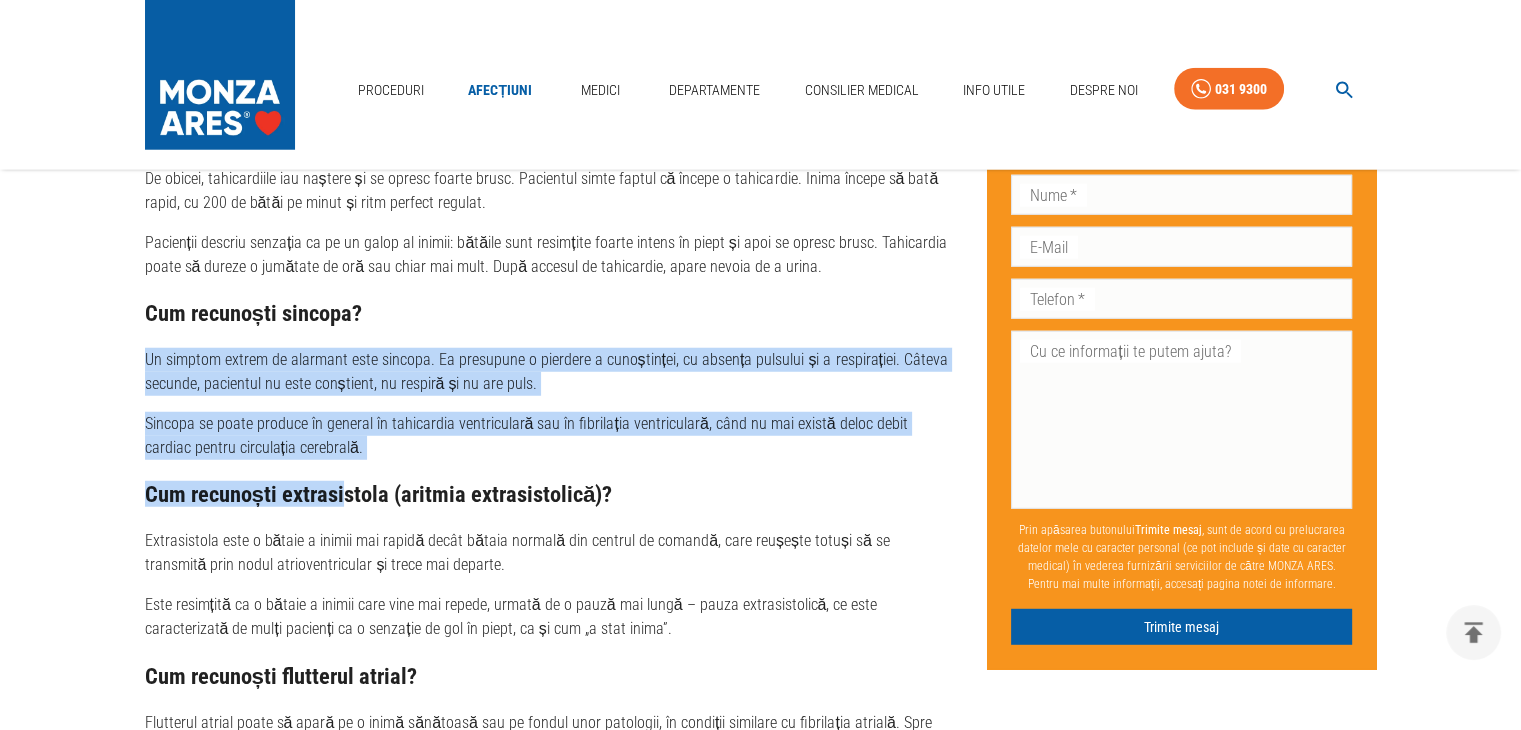 drag, startPoint x: 138, startPoint y: 329, endPoint x: 342, endPoint y: 449, distance: 236.677 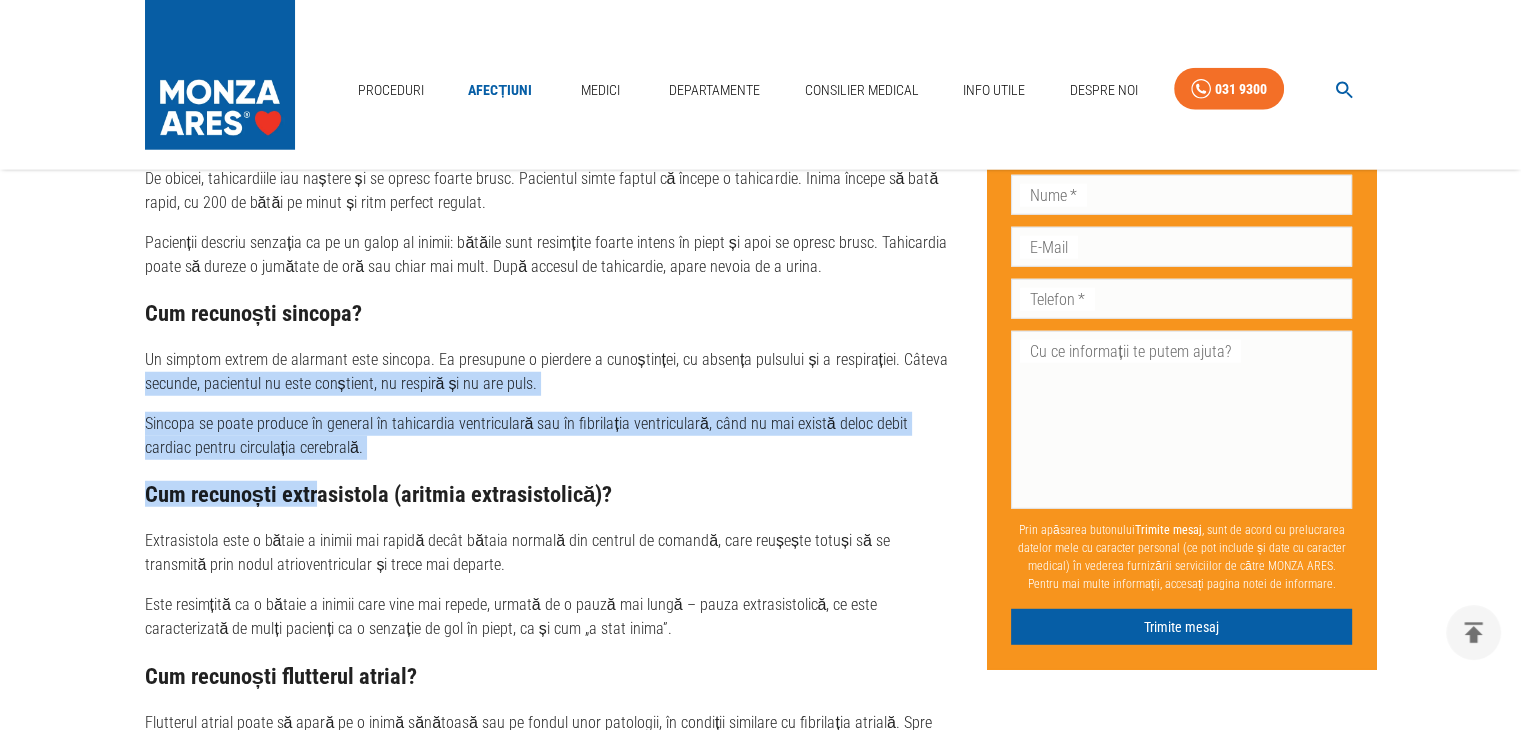 drag, startPoint x: 317, startPoint y: 453, endPoint x: 132, endPoint y: 360, distance: 207.06038 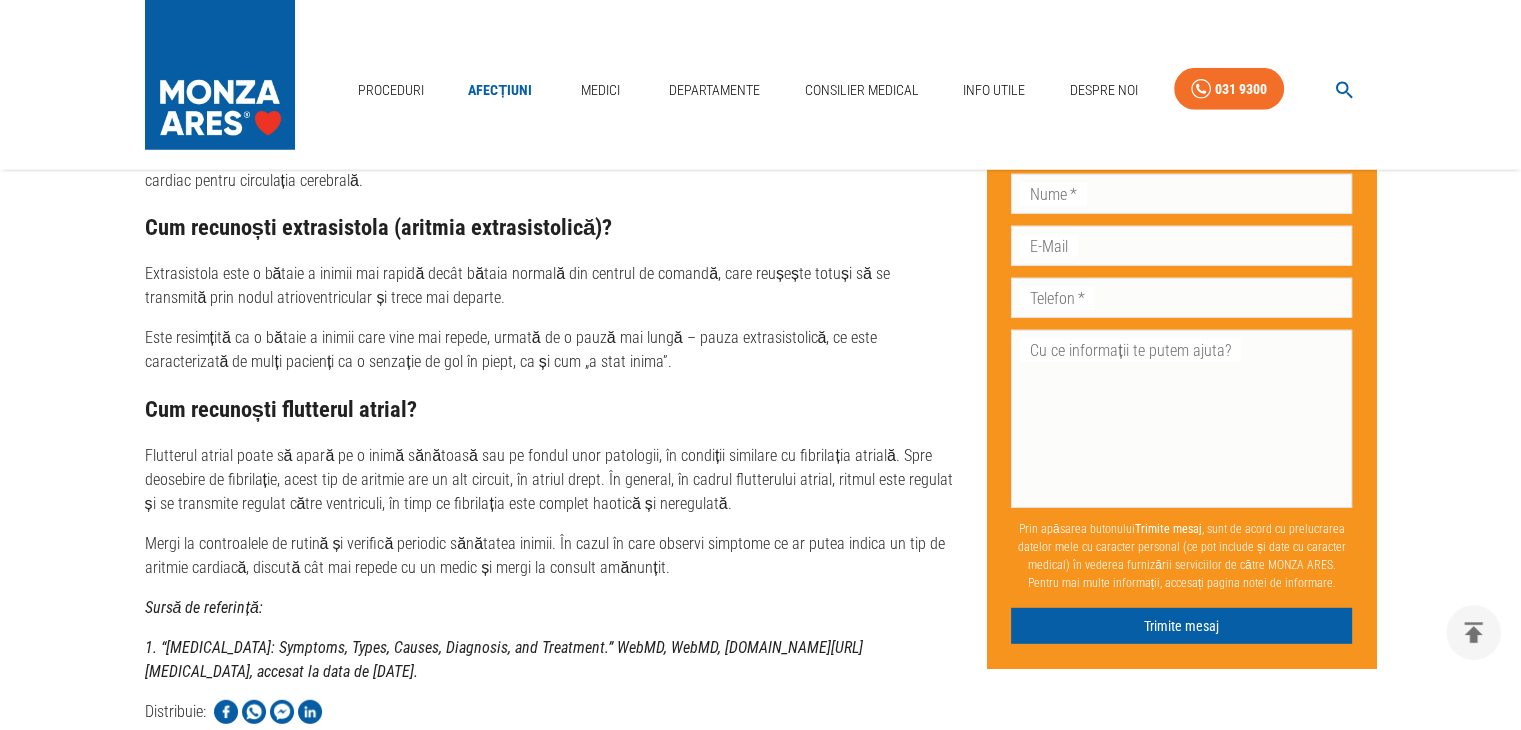 scroll, scrollTop: 5600, scrollLeft: 0, axis: vertical 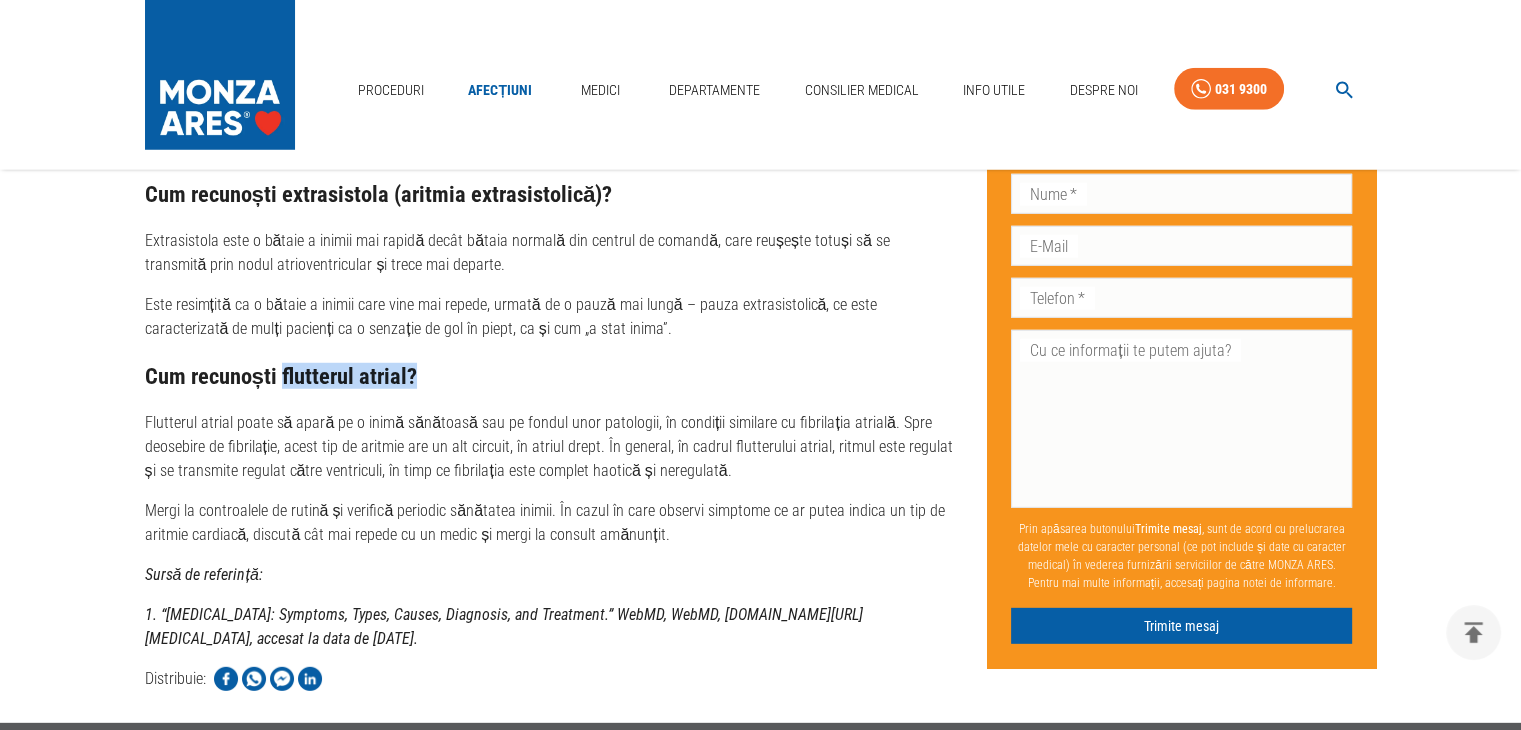 drag, startPoint x: 278, startPoint y: 349, endPoint x: 465, endPoint y: 341, distance: 187.17105 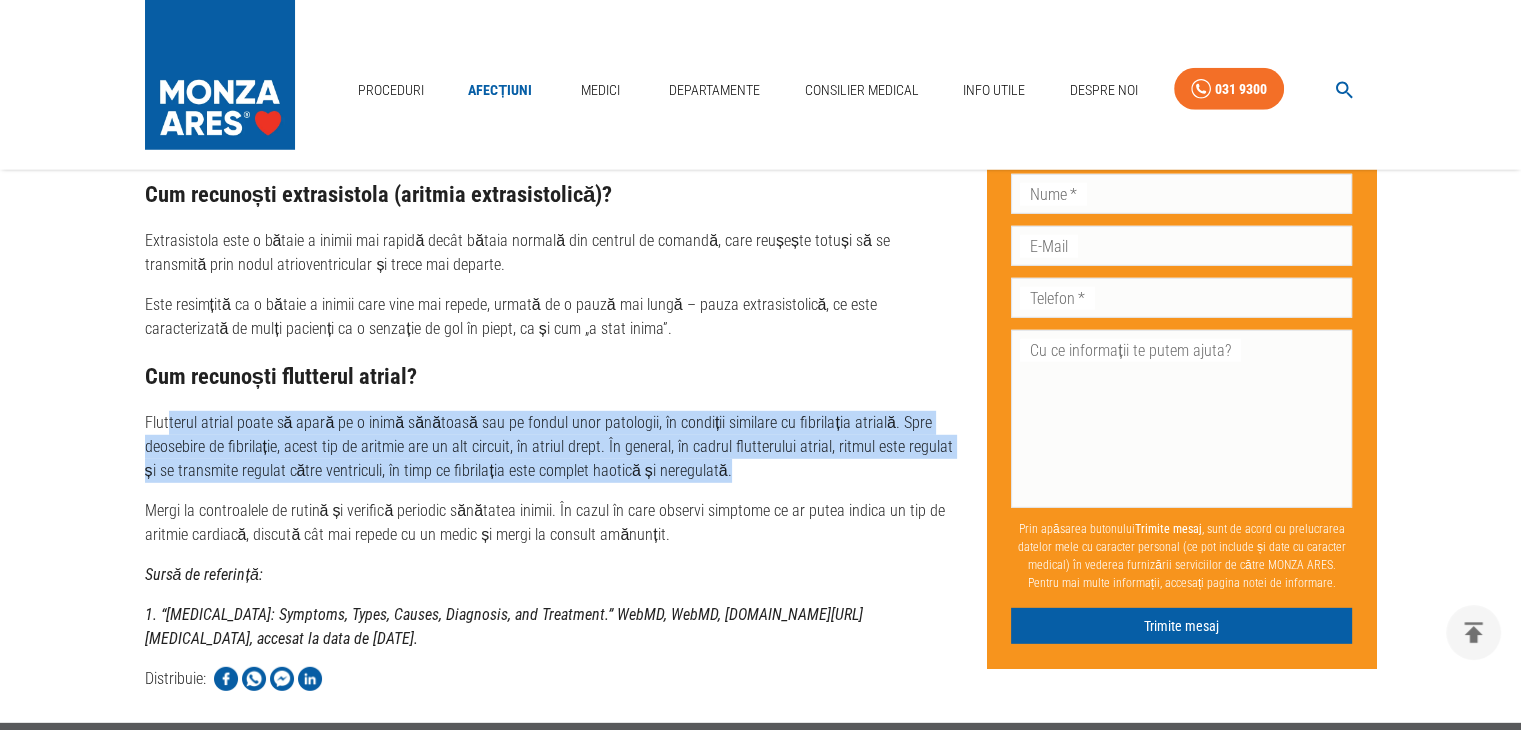 drag, startPoint x: 168, startPoint y: 401, endPoint x: 812, endPoint y: 439, distance: 645.1201 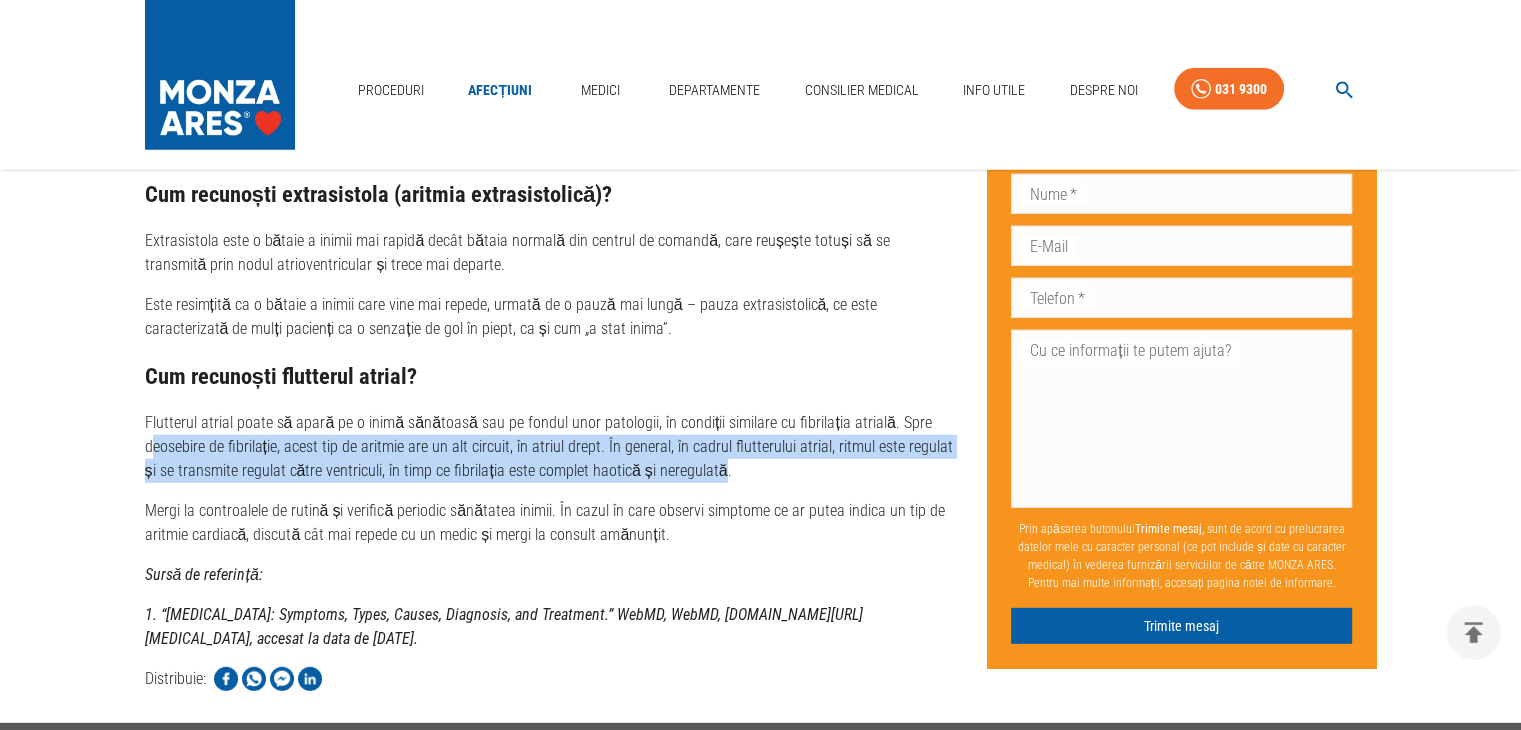 drag, startPoint x: 445, startPoint y: 396, endPoint x: 148, endPoint y: 412, distance: 297.43066 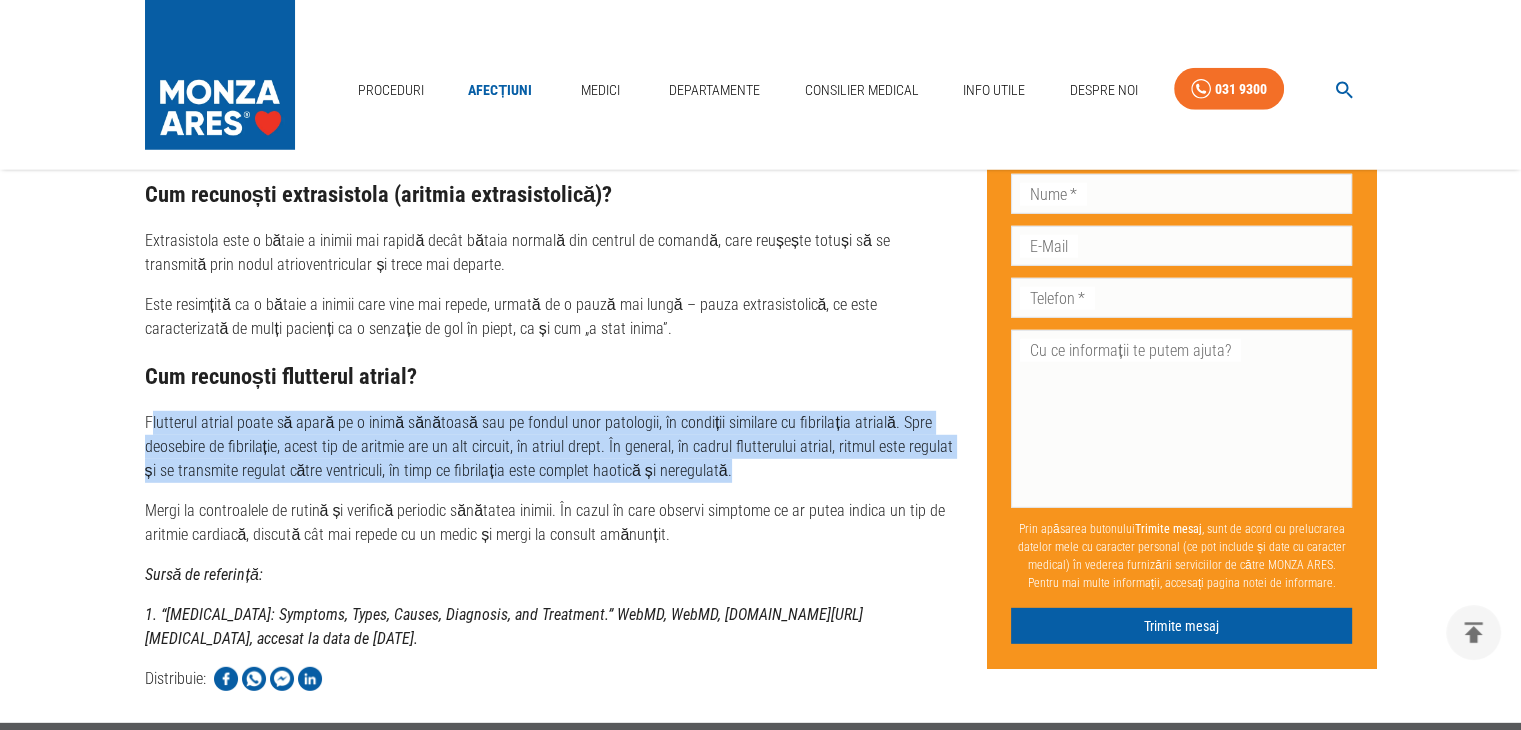 drag, startPoint x: 151, startPoint y: 407, endPoint x: 748, endPoint y: 452, distance: 598.6936 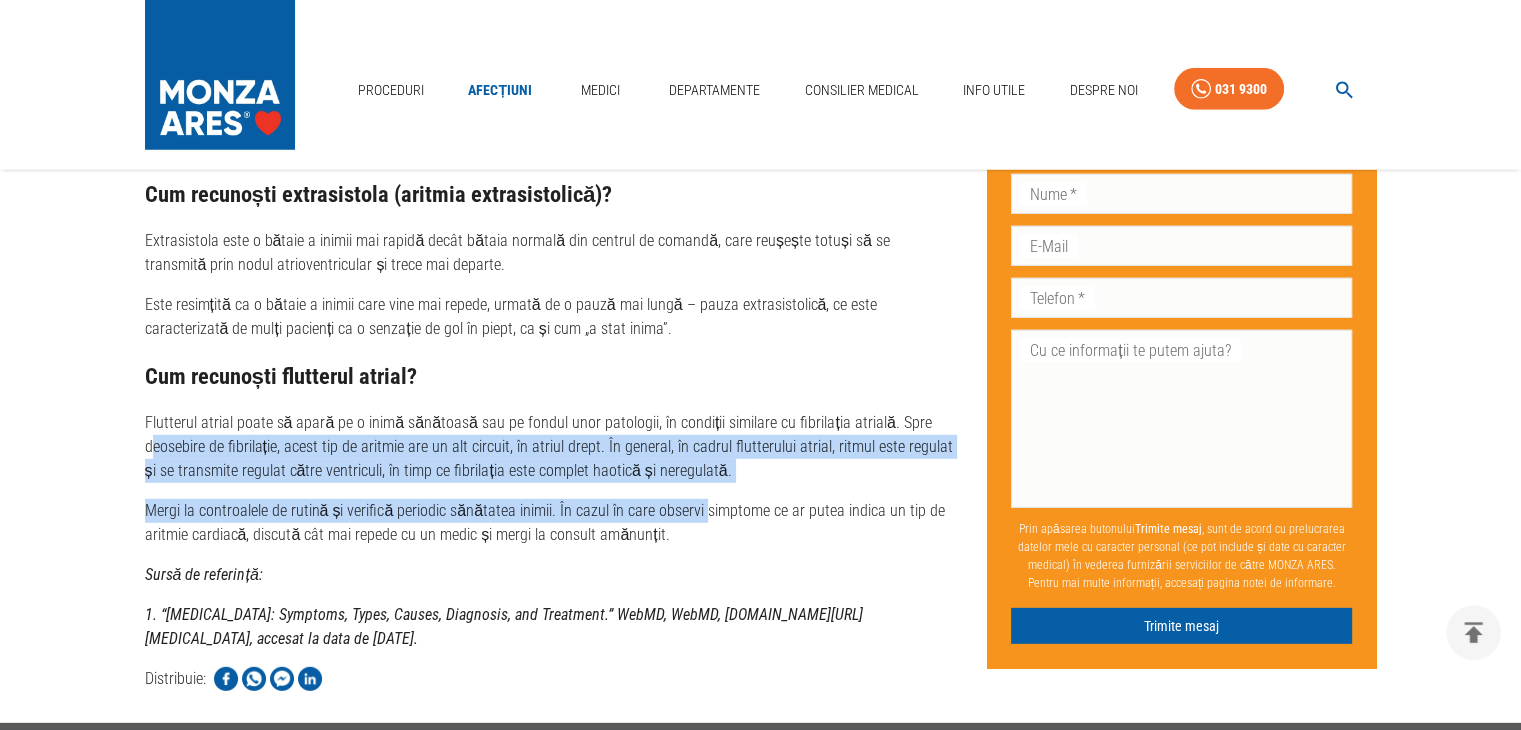 drag, startPoint x: 686, startPoint y: 456, endPoint x: 152, endPoint y: 427, distance: 534.78687 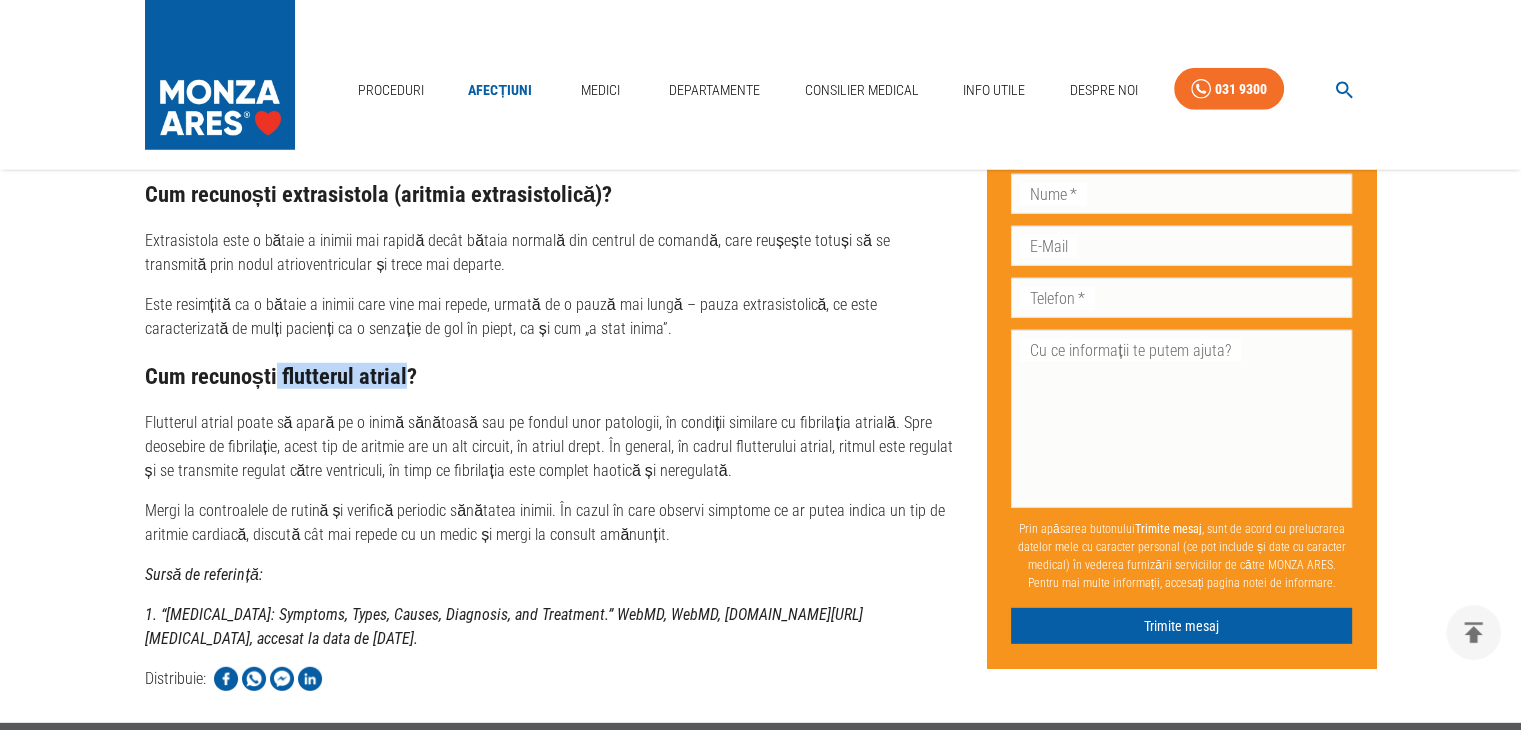 drag, startPoint x: 273, startPoint y: 352, endPoint x: 402, endPoint y: 344, distance: 129.24782 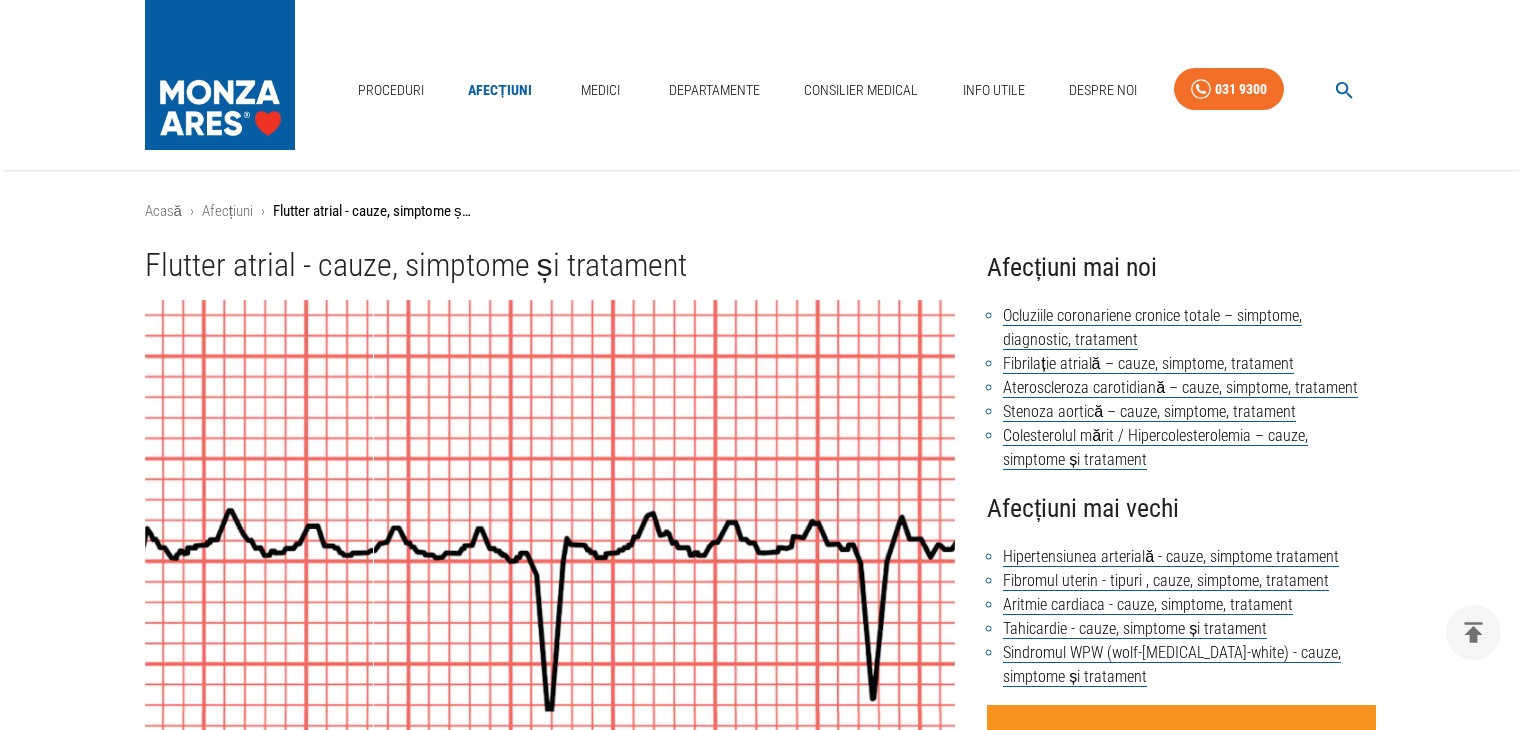 scroll, scrollTop: 900, scrollLeft: 0, axis: vertical 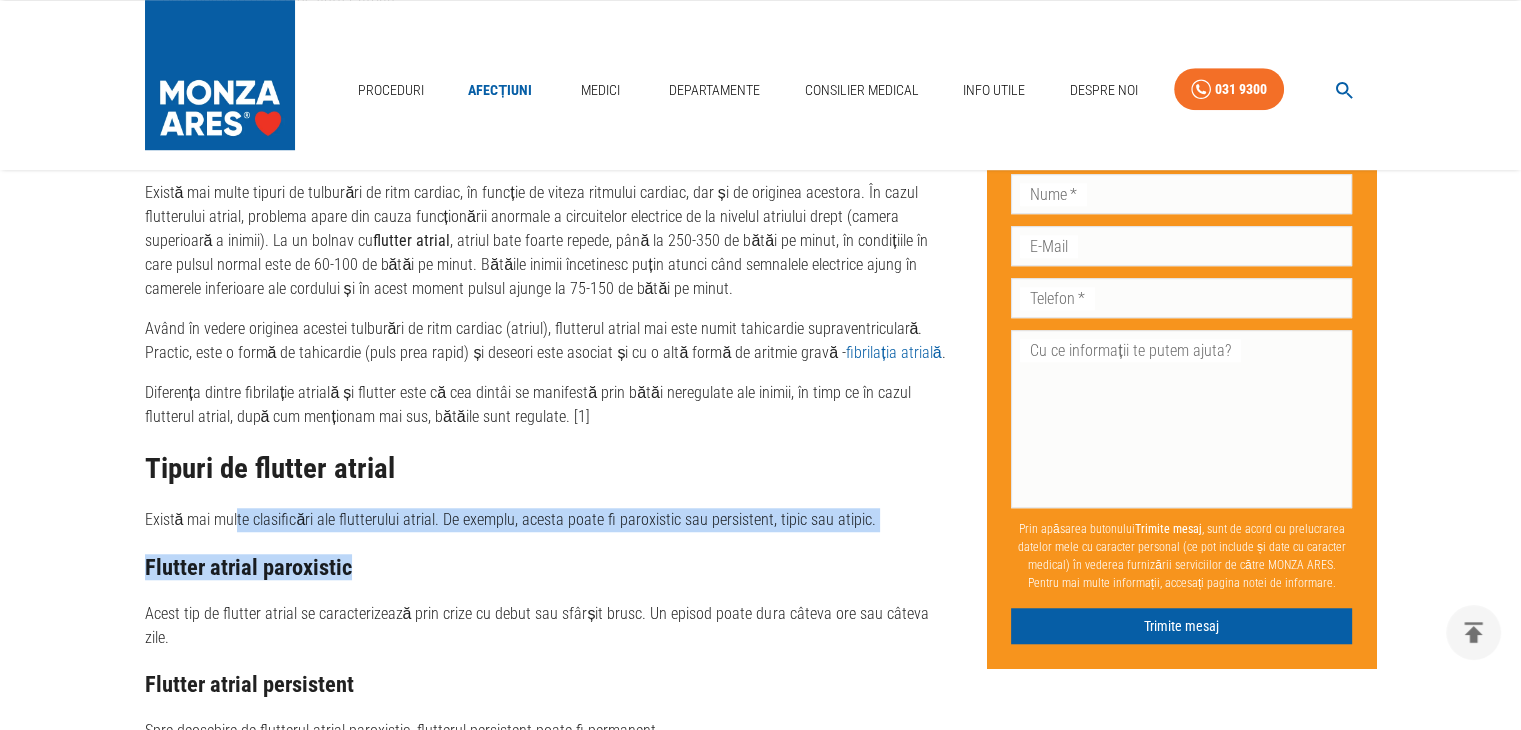 drag, startPoint x: 235, startPoint y: 530, endPoint x: 588, endPoint y: 533, distance: 353.01276 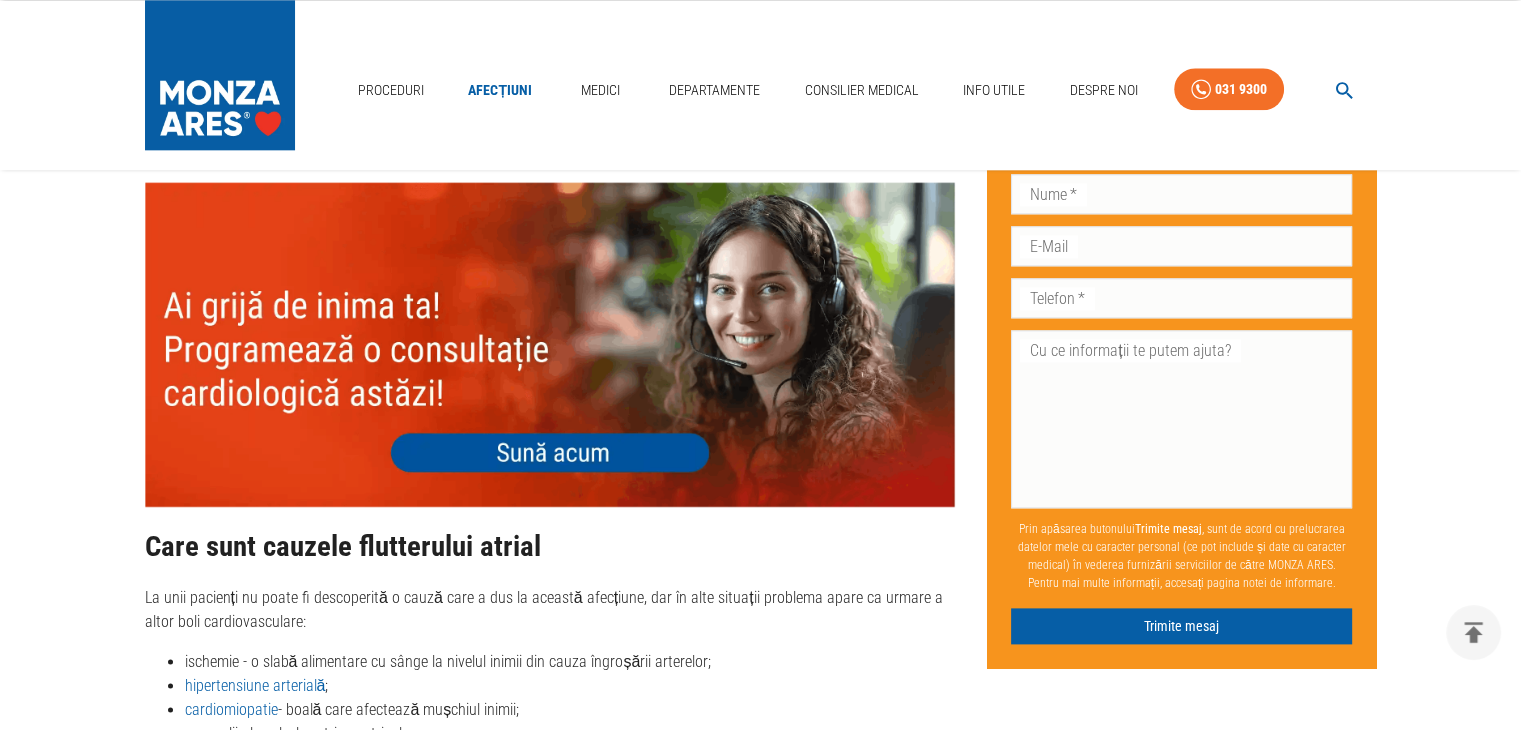 scroll, scrollTop: 2700, scrollLeft: 0, axis: vertical 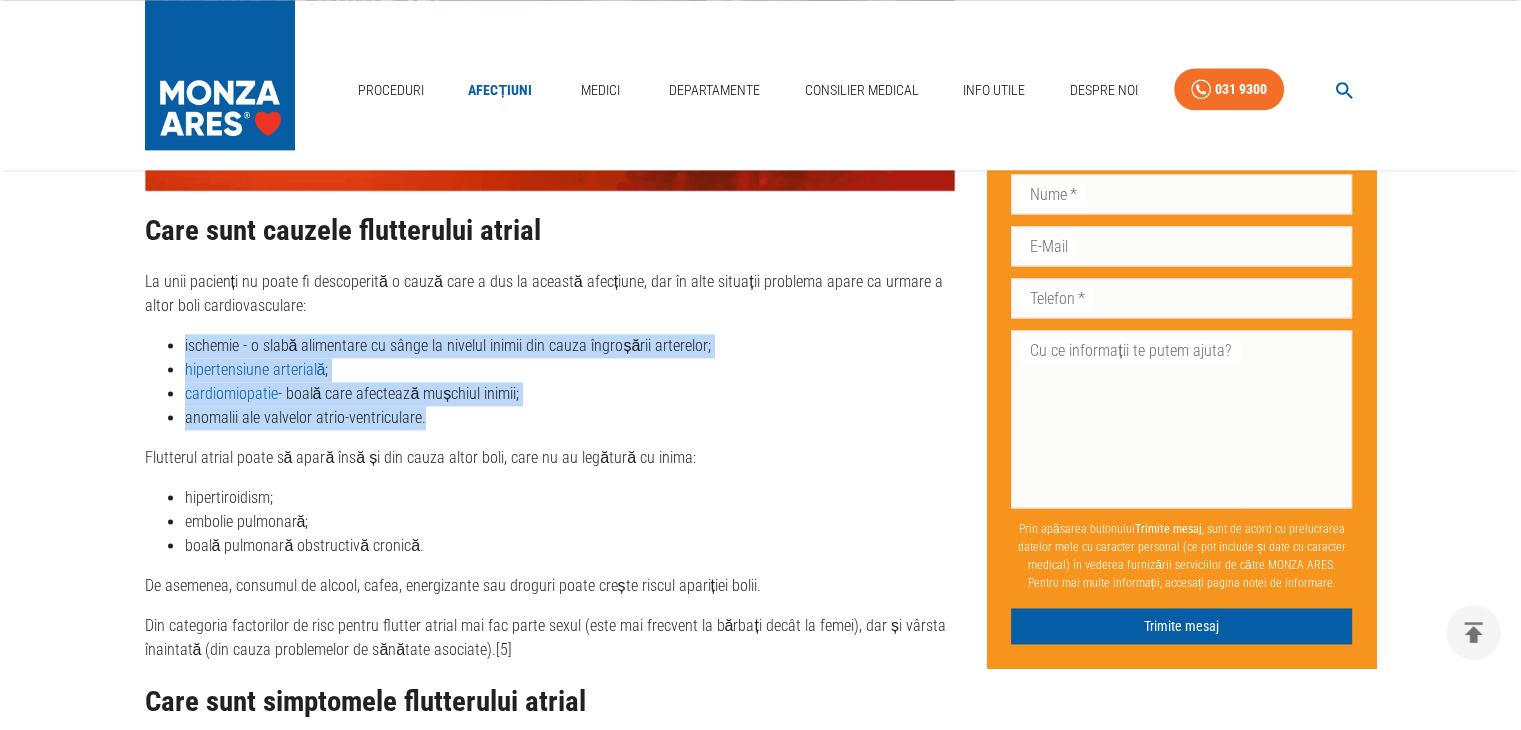 drag, startPoint x: 174, startPoint y: 316, endPoint x: 637, endPoint y: 398, distance: 470.20526 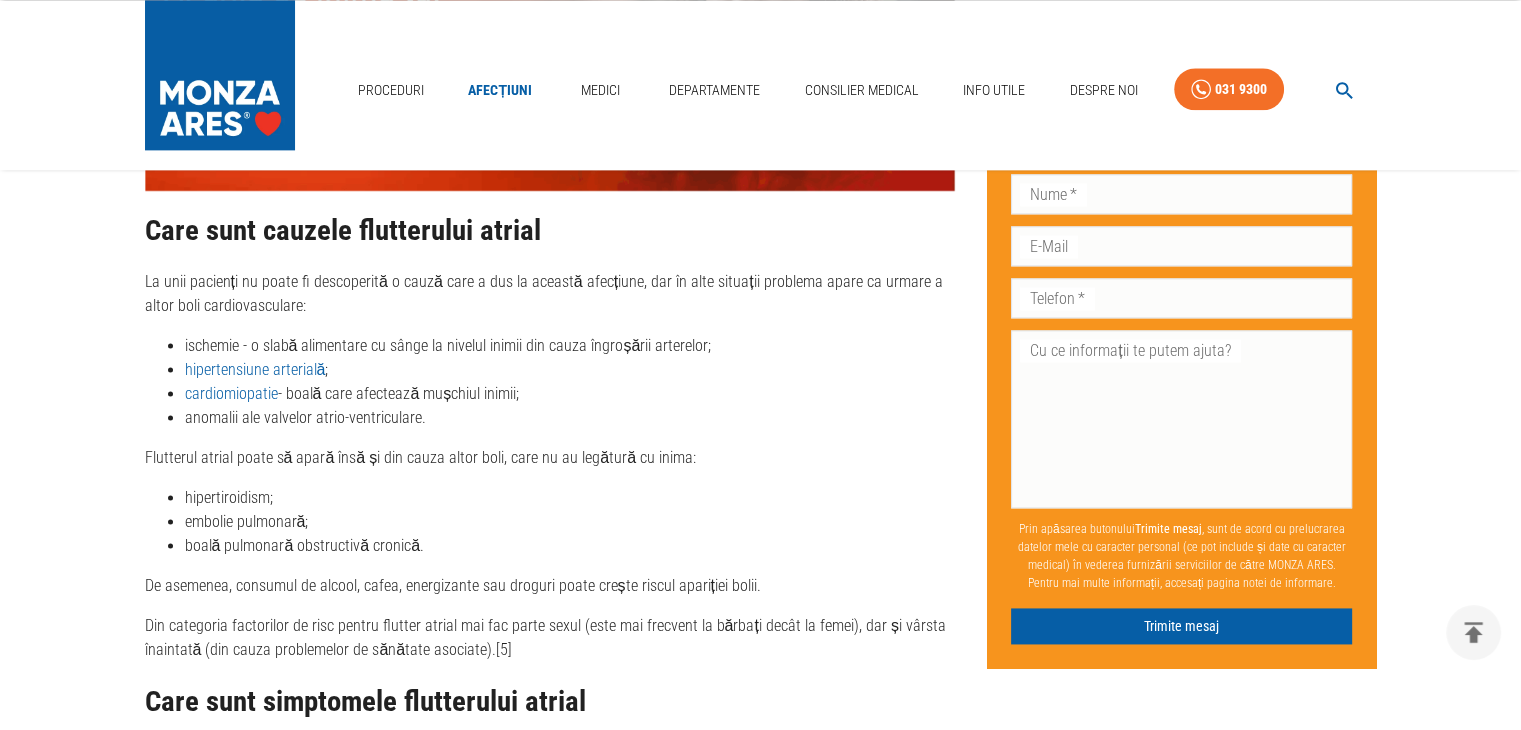 click on "Care sunt cauzele flutterului atrial  La unii pacienți nu poate fi descoperită o cauză care a dus la această afecțiune, dar în alte situații problema apare ca urmare a altor boli cardiovasculare: ischemie - o slabă alimentare cu sânge la nivelul inimii din cauza îngroșării arterelor;  hipertensiune arterială ;  cardiomiopatie  - boală care afectează mușchiul inimii;  anomalii ale valvelor atrio-ventriculare. Flutterul atrial poate să apară însă și din cauza altor boli, care nu au legătură cu inima: hipertiroidism;  embolie pulmonară; boală pulmonară obstructivă cronică. De asemenea, consumul de alcool, cafea, energizante sau droguri poate crește riscul apariției bolii. Din categoria factorilor de risc pentru flutter atrial mai fac parte sexul (este mai frecvent la bărbați decât la femei), dar și vârsta înaintată (din cauza problemelor de sănătate asociate).[5]" at bounding box center [550, 439] 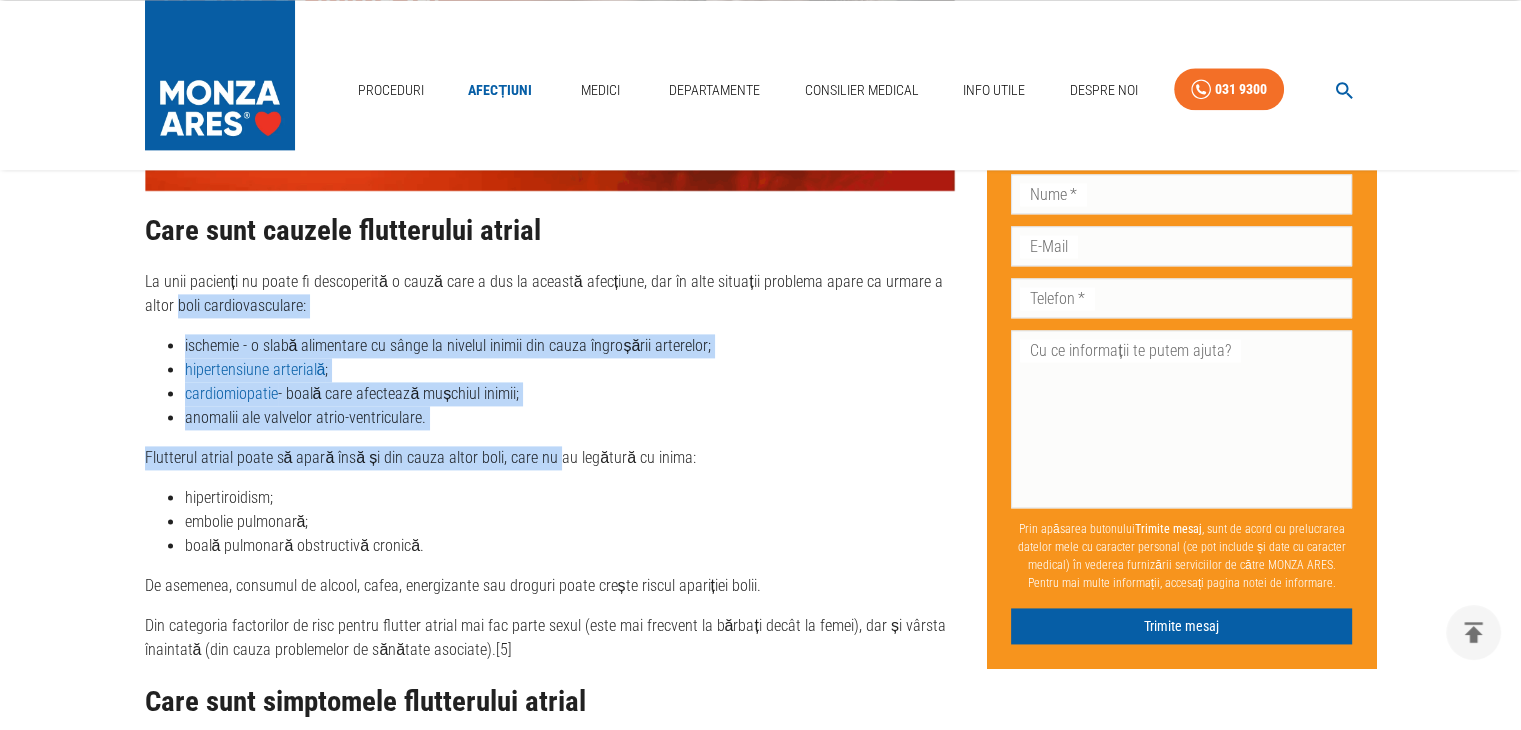 drag, startPoint x: 546, startPoint y: 417, endPoint x: 131, endPoint y: 289, distance: 434.29138 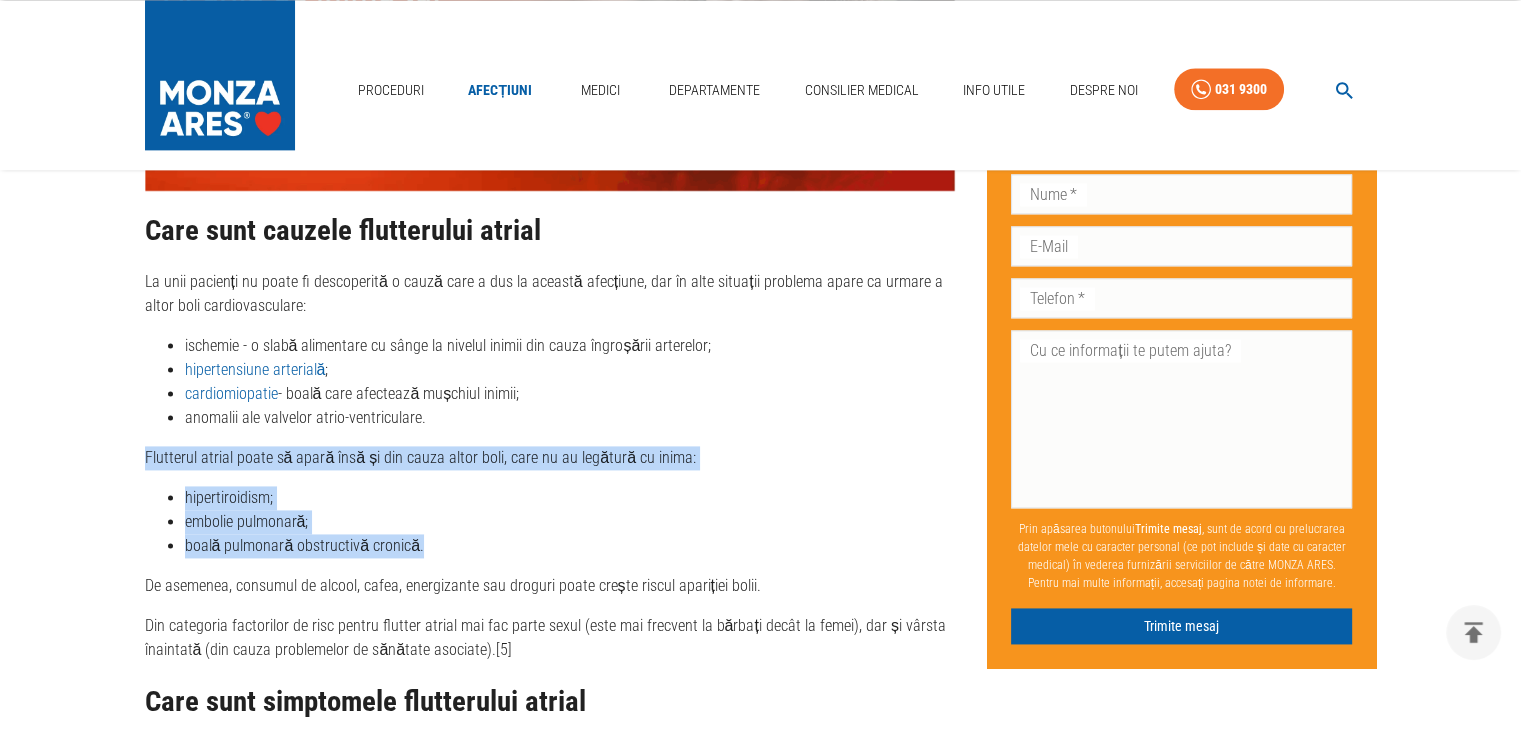drag, startPoint x: 130, startPoint y: 429, endPoint x: 461, endPoint y: 520, distance: 343.28122 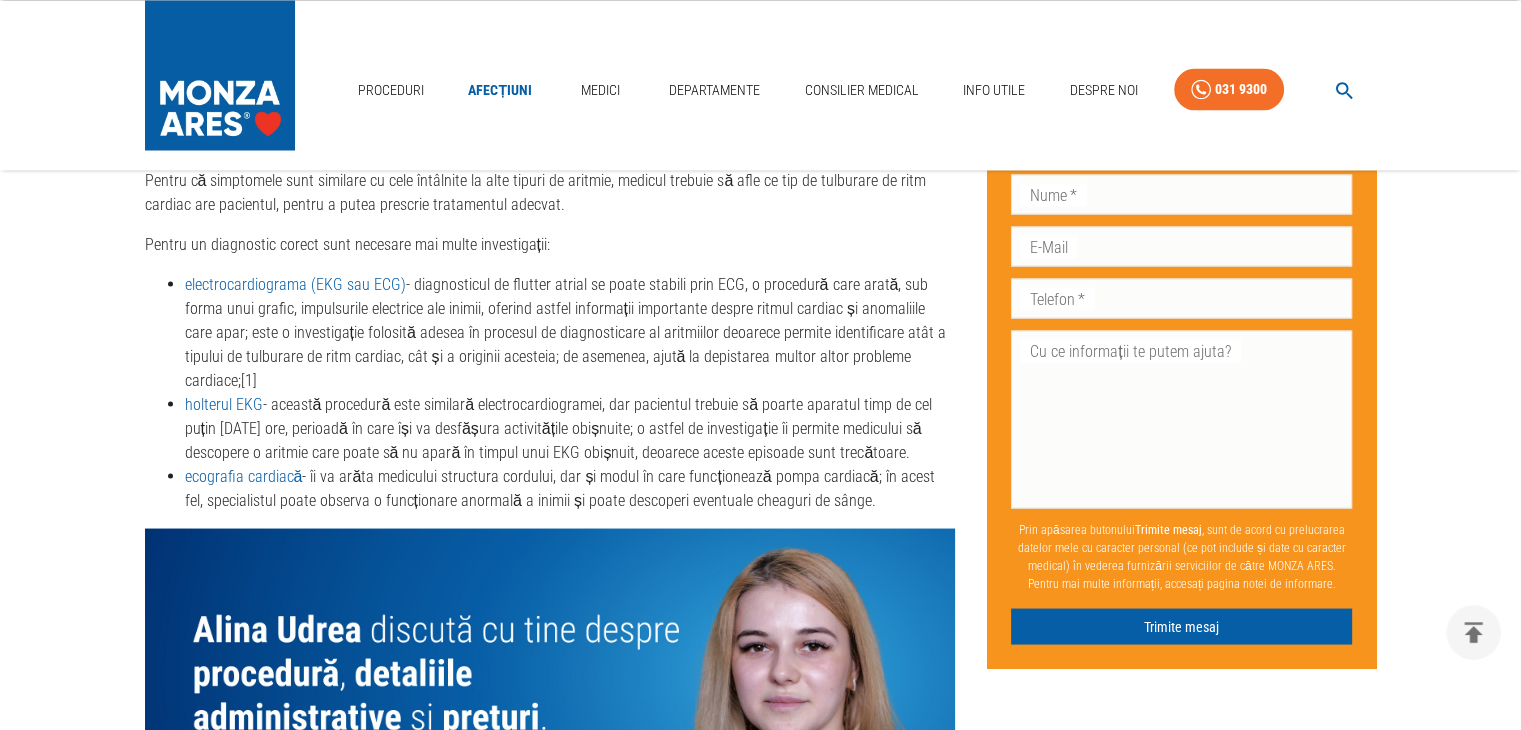 scroll, scrollTop: 3700, scrollLeft: 0, axis: vertical 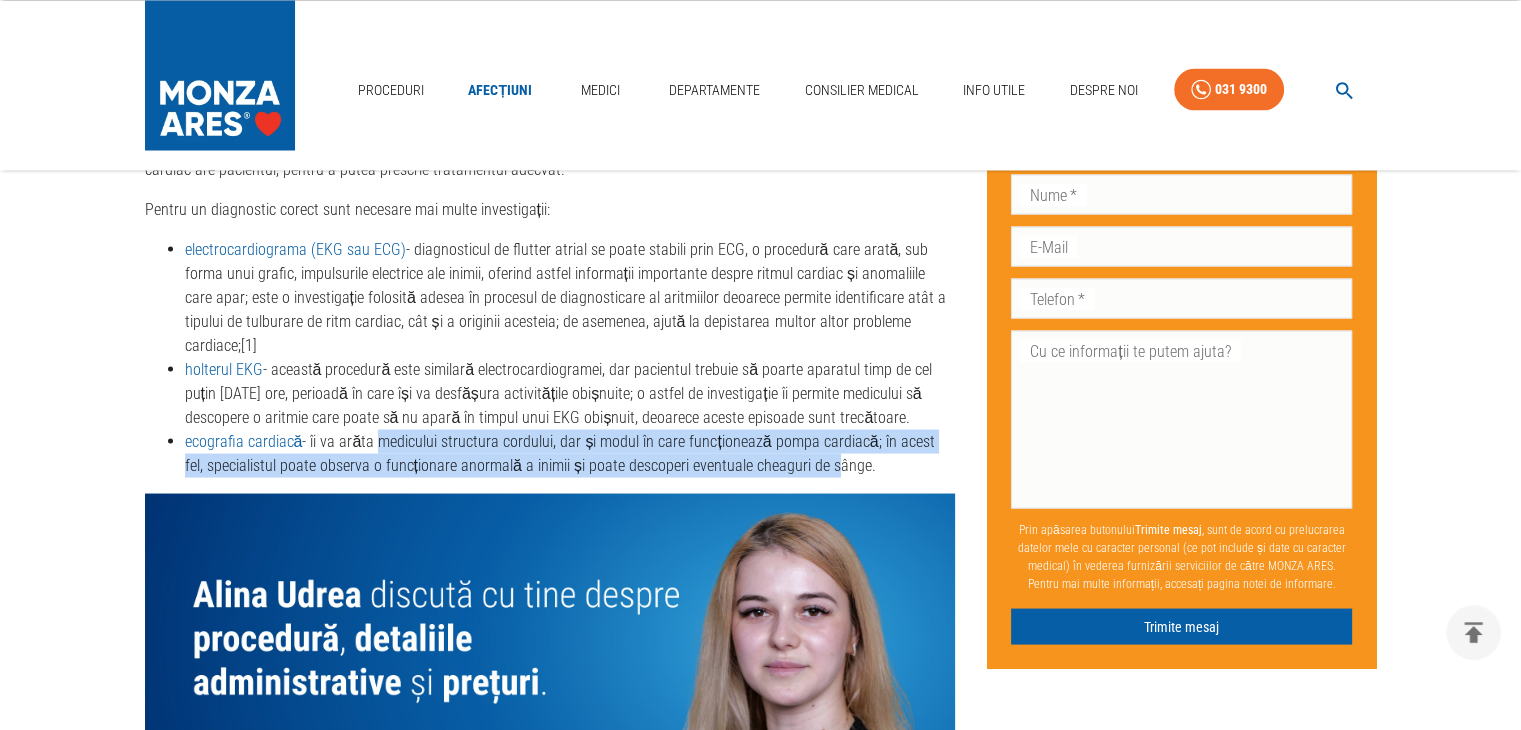 drag, startPoint x: 367, startPoint y: 367, endPoint x: 800, endPoint y: 396, distance: 433.97003 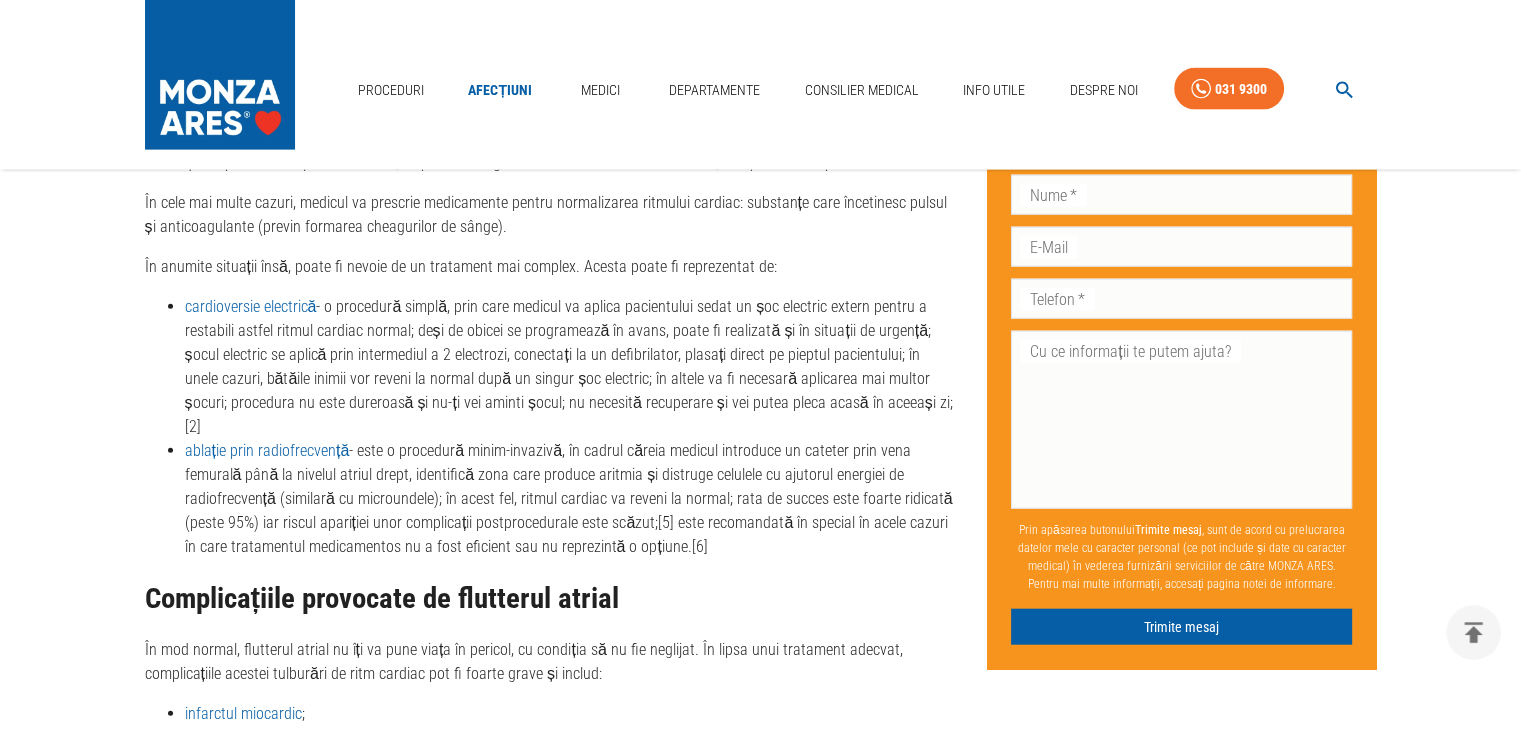 scroll, scrollTop: 4600, scrollLeft: 0, axis: vertical 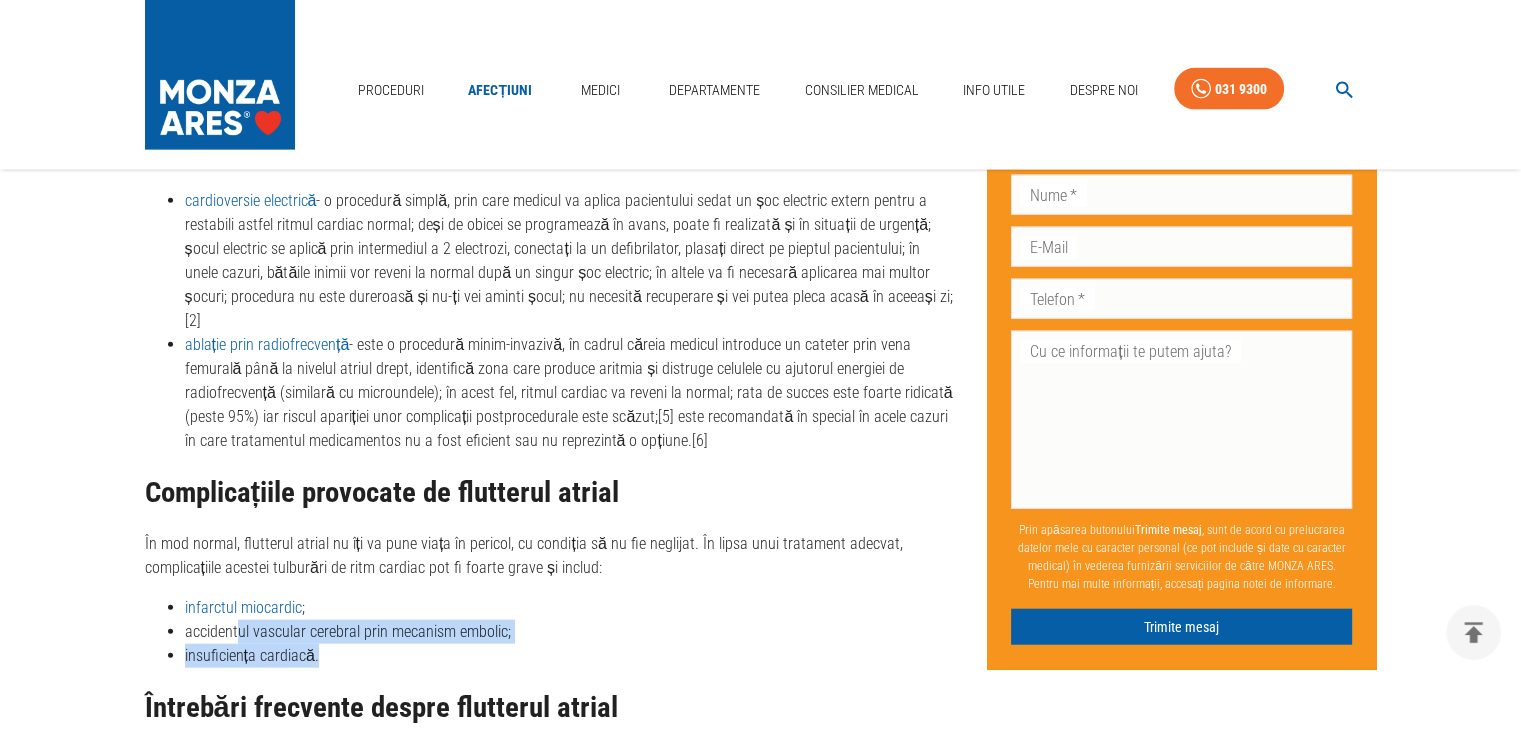 drag, startPoint x: 247, startPoint y: 530, endPoint x: 363, endPoint y: 552, distance: 118.06778 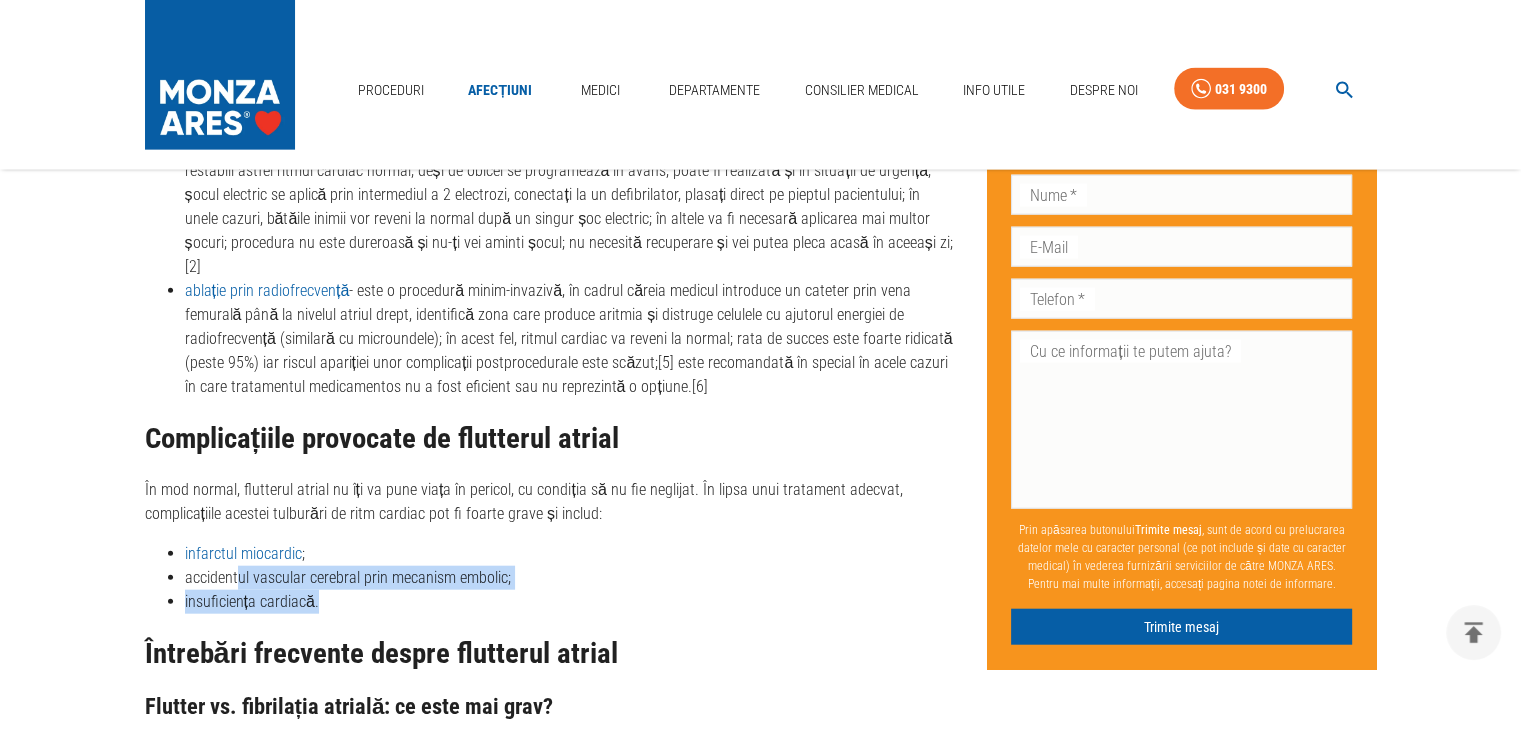 scroll, scrollTop: 4900, scrollLeft: 0, axis: vertical 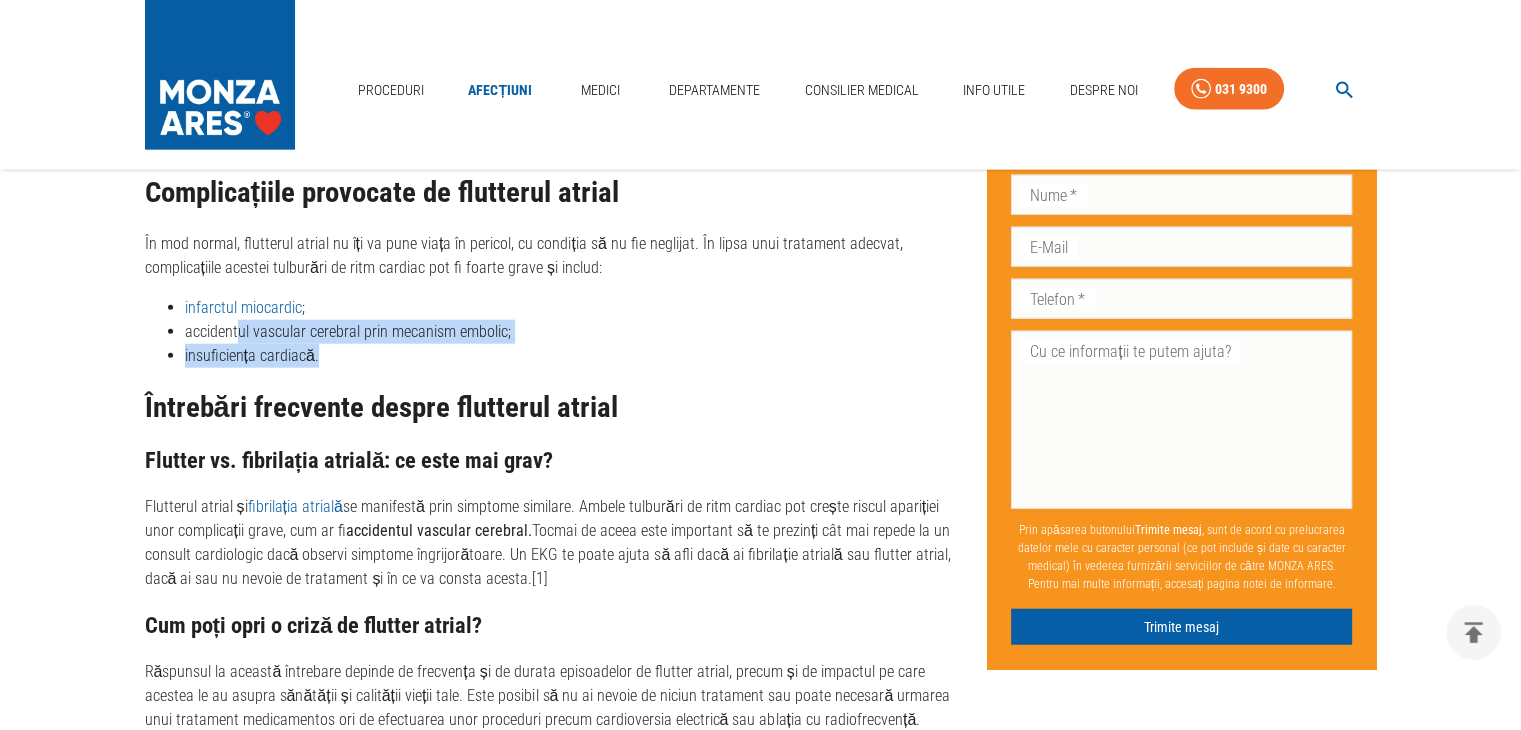 drag, startPoint x: 154, startPoint y: 393, endPoint x: 541, endPoint y: 481, distance: 396.8791 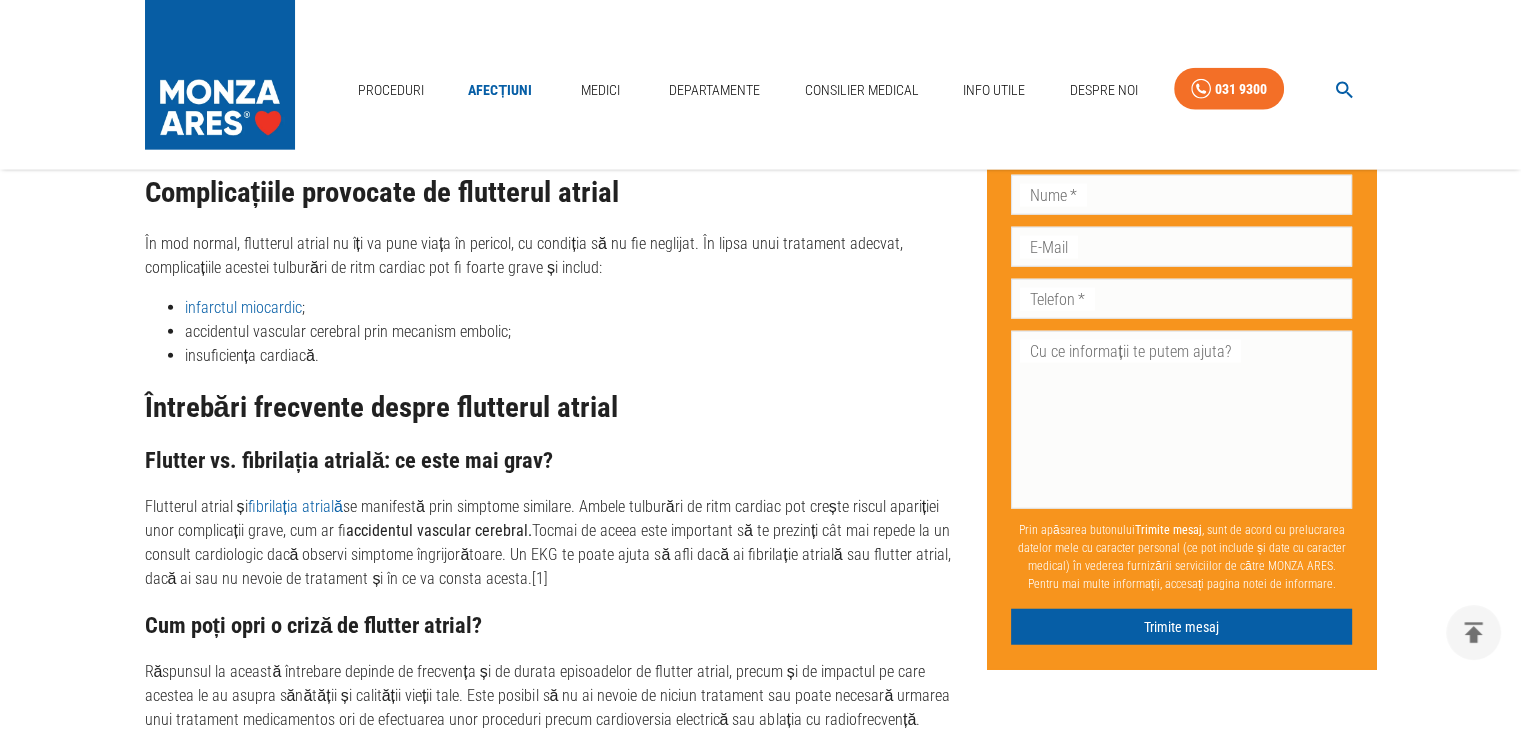 click on "Tratamentul flutterului atrial Tratamentul pentru flutter atrial va fi recomandat doar în cazul unei forme grave a bolii și se va concentra pe restabilirea ritmului cardiac normal, prevenirea dezvoltării complicațiilor și, bineînțeles, pe tratarea cauzelor, atunci când este posibil.[6] În acest scop, în funcție de particularitățile fiecărui caz, se poate recurge atât la tratament medicamentos, cât și la diverse proceduri.   În cele mai multe cazuri, medicul va prescrie medicamente pentru normalizarea ritmului cardiac: substanțe care încetinesc pulsul și anticoagulante (previn formarea cheagurilor de sânge).  În anumite situații însă, poate fi nevoie de un tratament mai complex. Acesta poate fi reprezentat de: cardioversie electrică ablație prin radiofrecvență Complicațiile provocate de flutterul atrial  infarctul miocardic ;  accidentul vascular cerebral prin mecanism embolic;  insuficiența cardiacă. Întrebări frecvente despre flutterul atrial Flutterul atrial și" at bounding box center [550, 365] 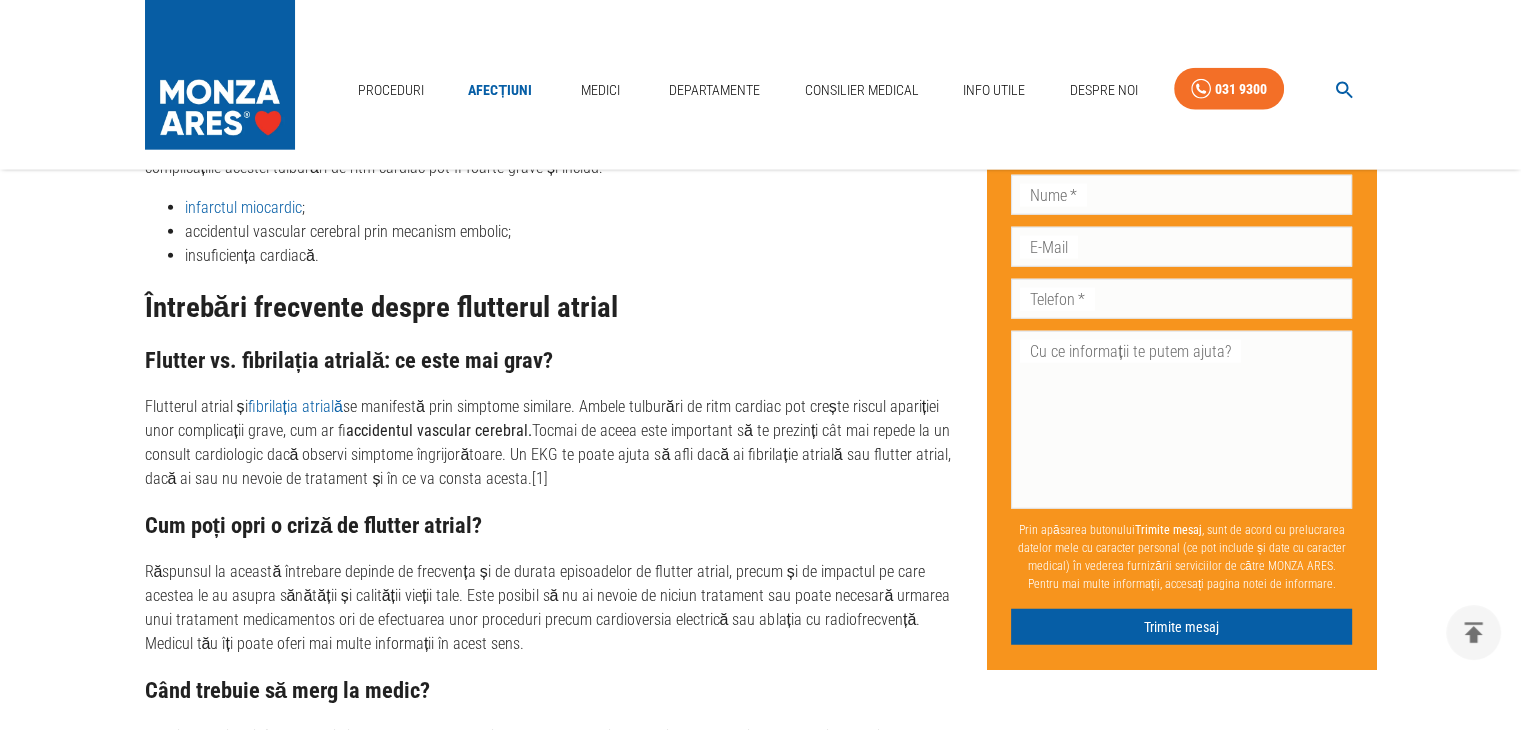 scroll, scrollTop: 5100, scrollLeft: 0, axis: vertical 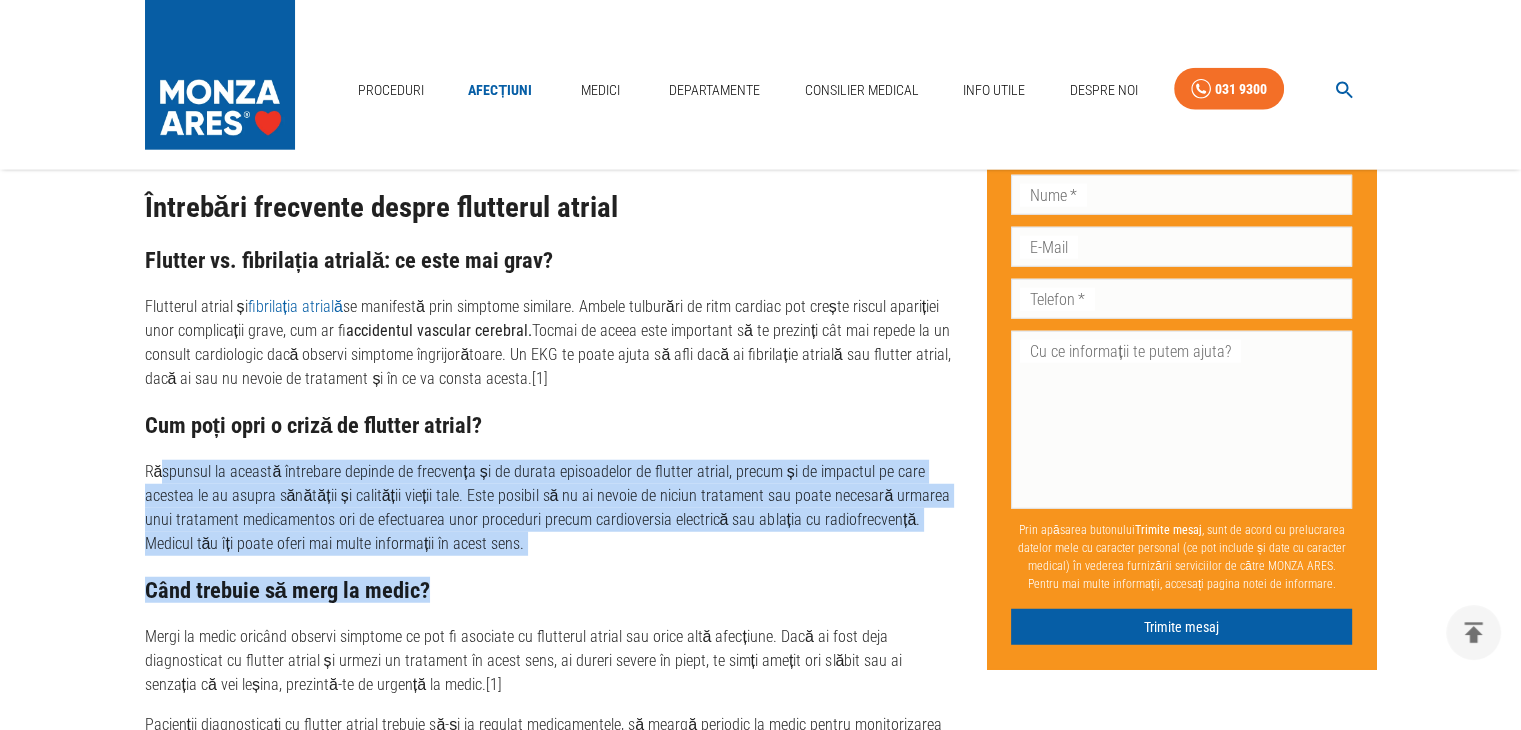 drag, startPoint x: 161, startPoint y: 376, endPoint x: 511, endPoint y: 470, distance: 362.40308 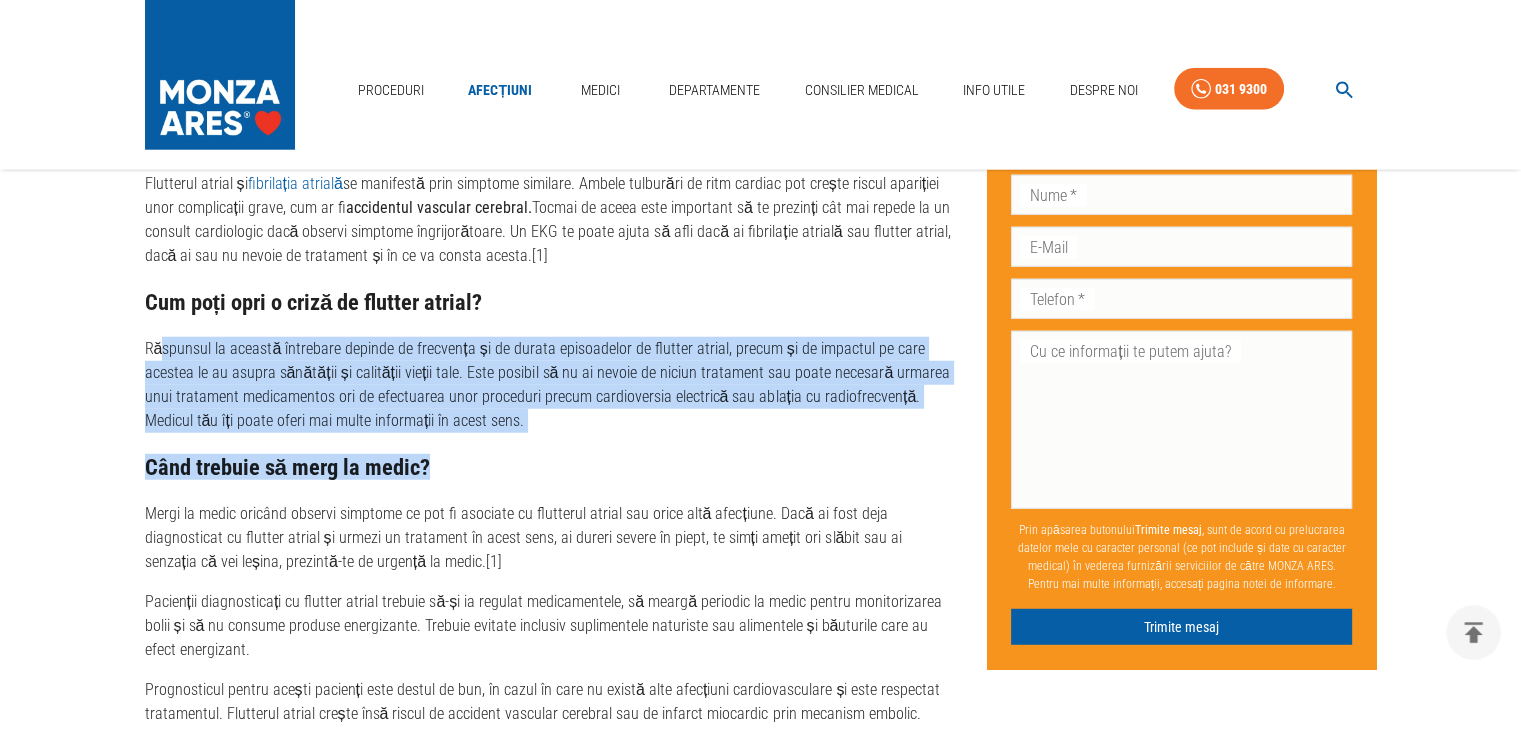 scroll, scrollTop: 5300, scrollLeft: 0, axis: vertical 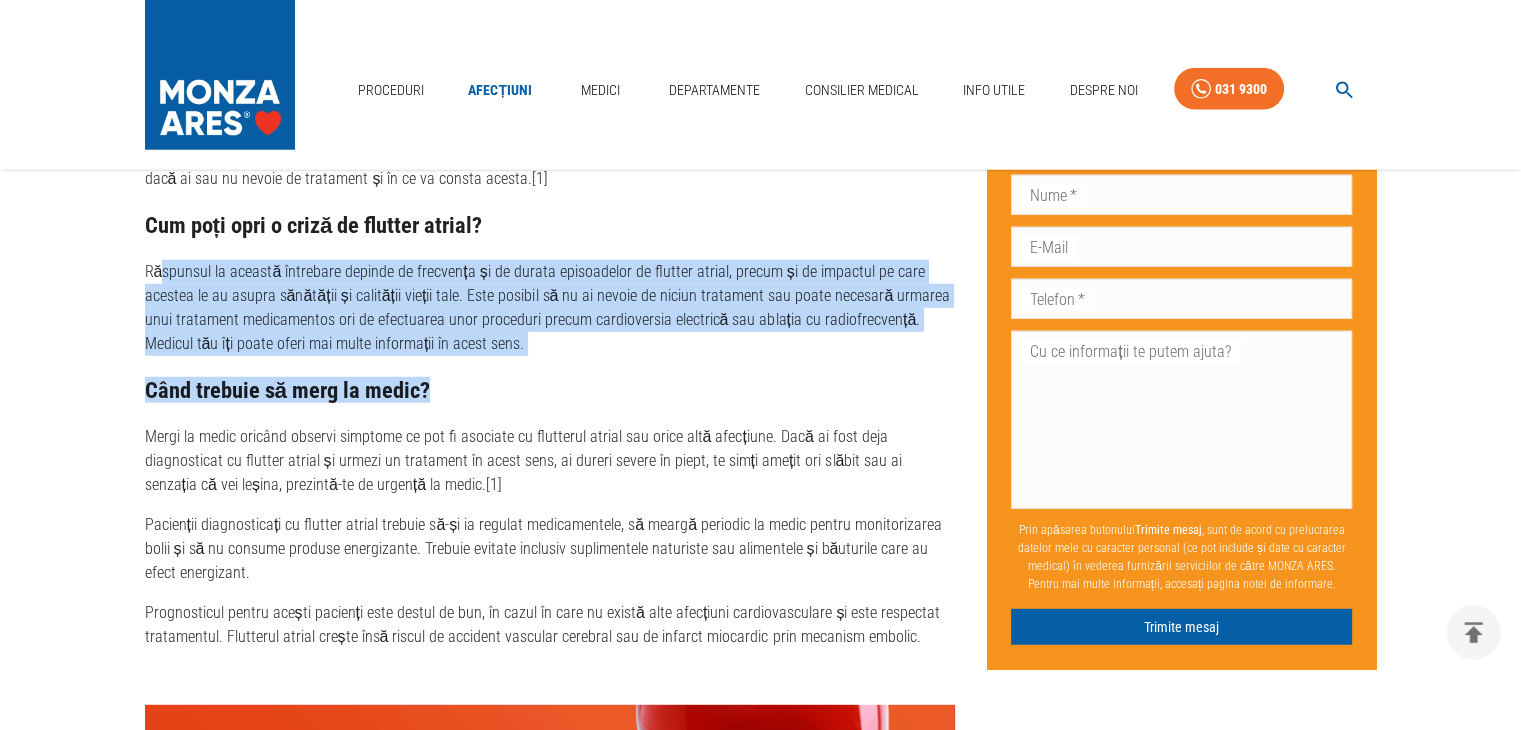 drag, startPoint x: 152, startPoint y: 333, endPoint x: 366, endPoint y: 391, distance: 221.72055 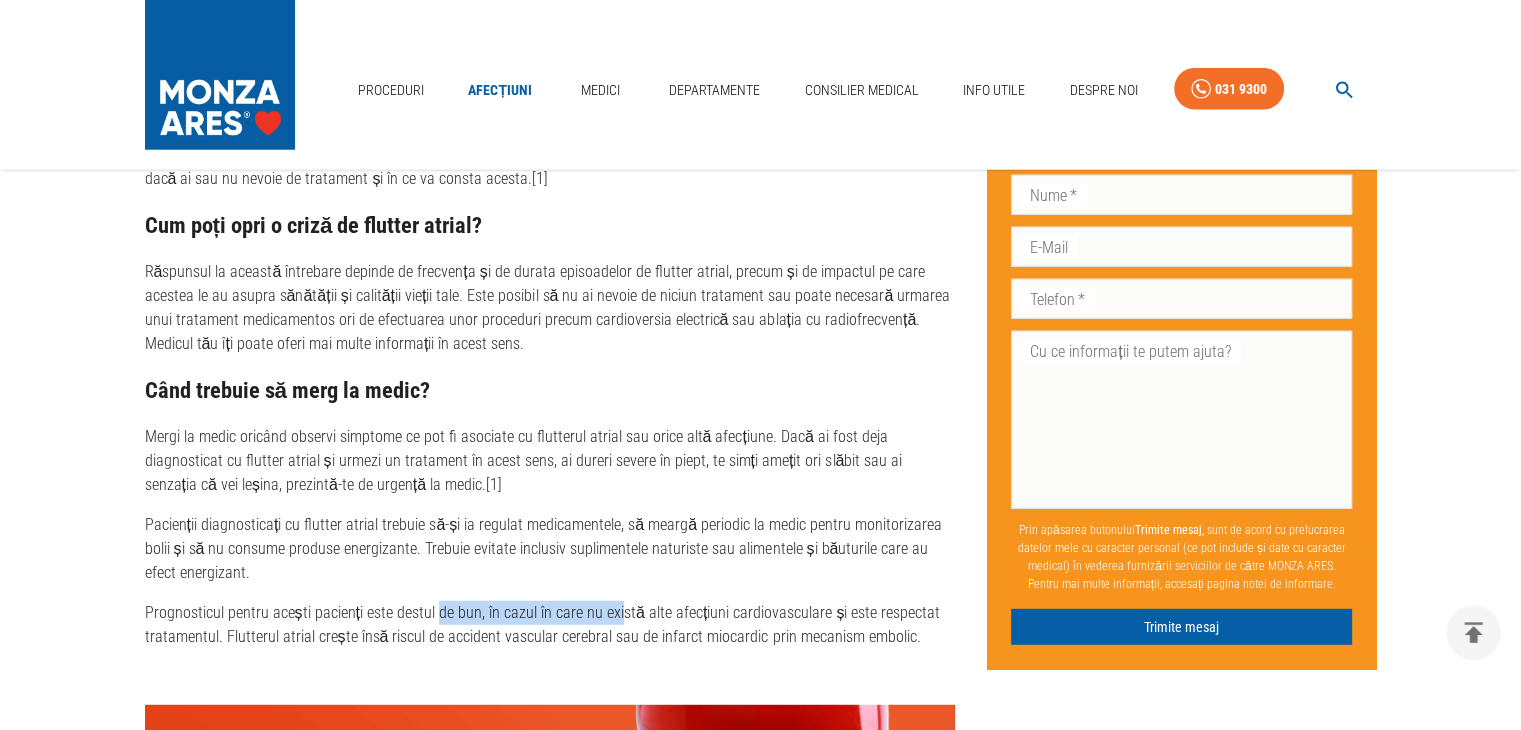 drag, startPoint x: 437, startPoint y: 501, endPoint x: 618, endPoint y: 528, distance: 183.00273 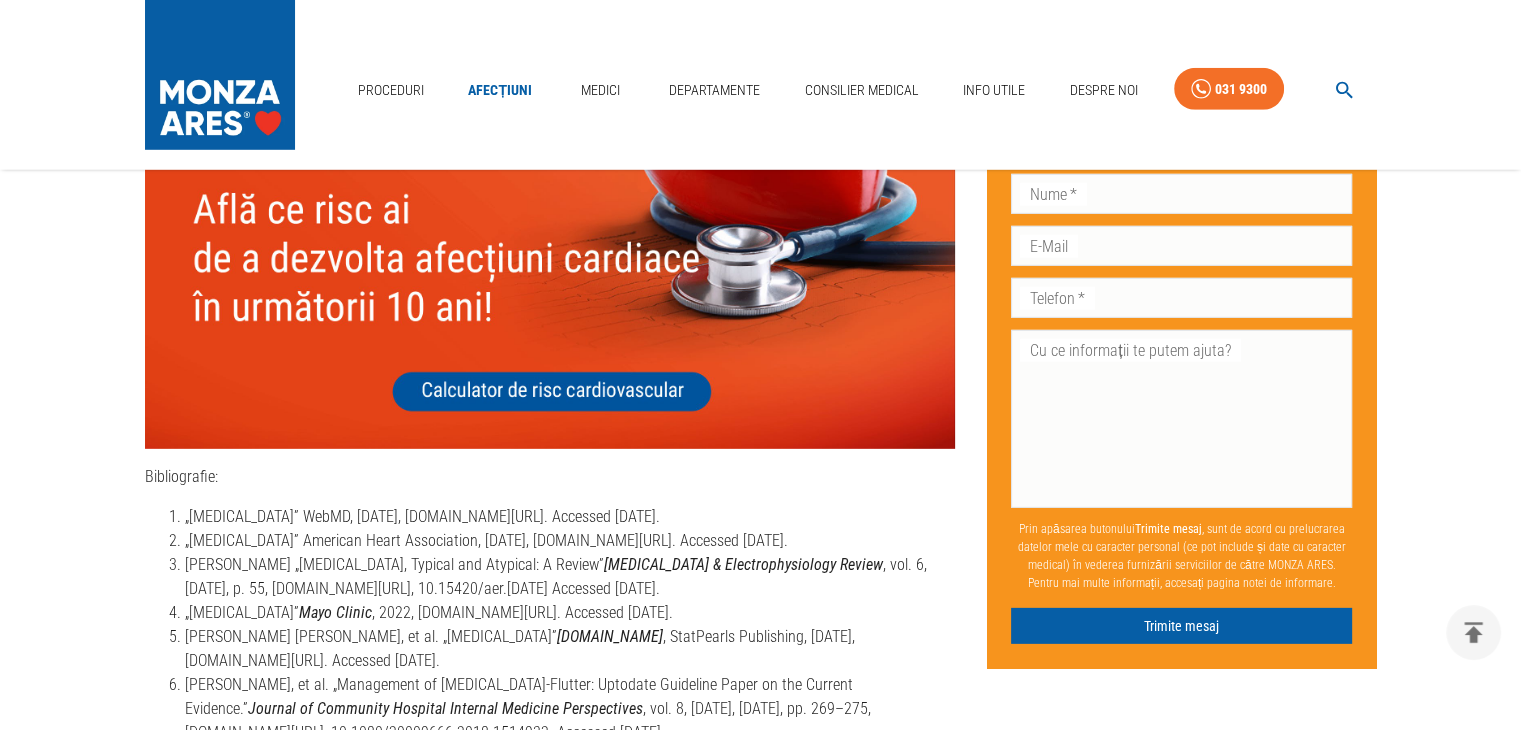 scroll, scrollTop: 6000, scrollLeft: 0, axis: vertical 